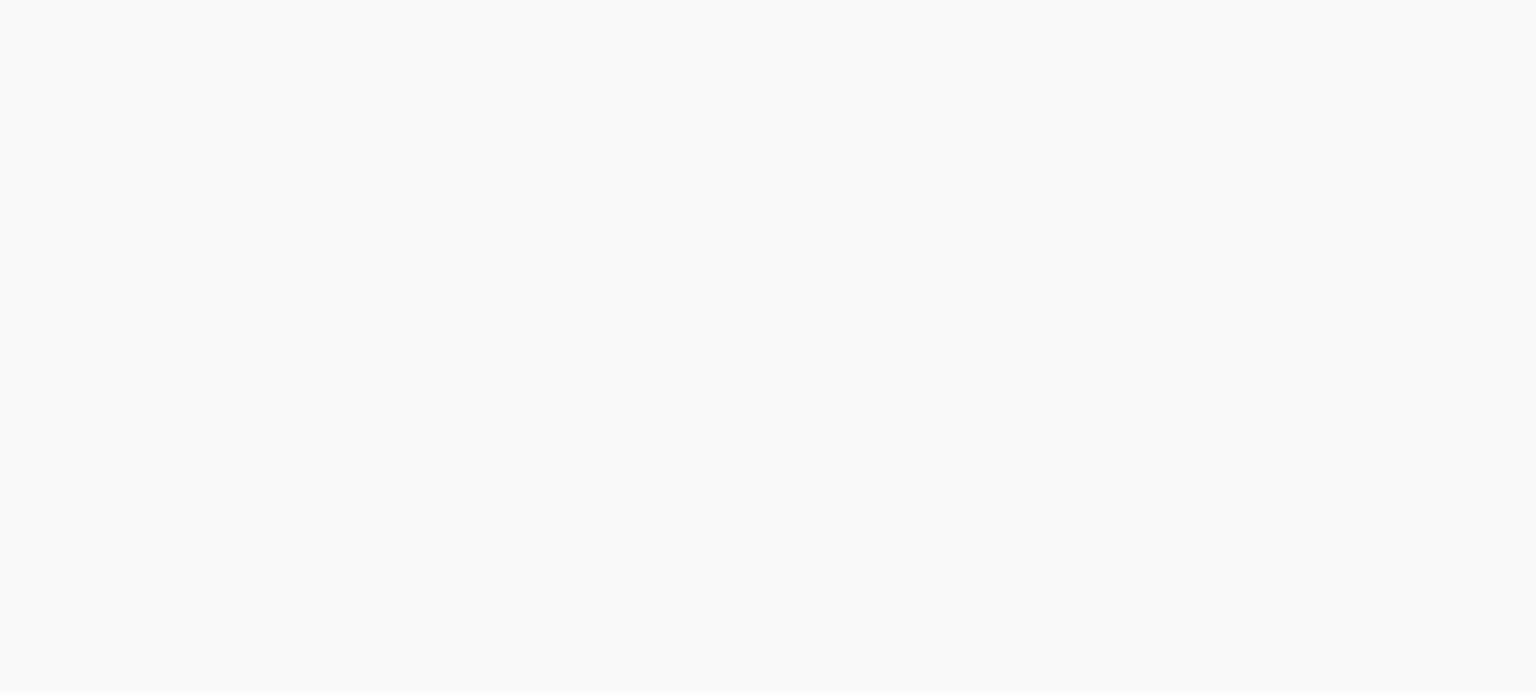 scroll, scrollTop: 0, scrollLeft: 0, axis: both 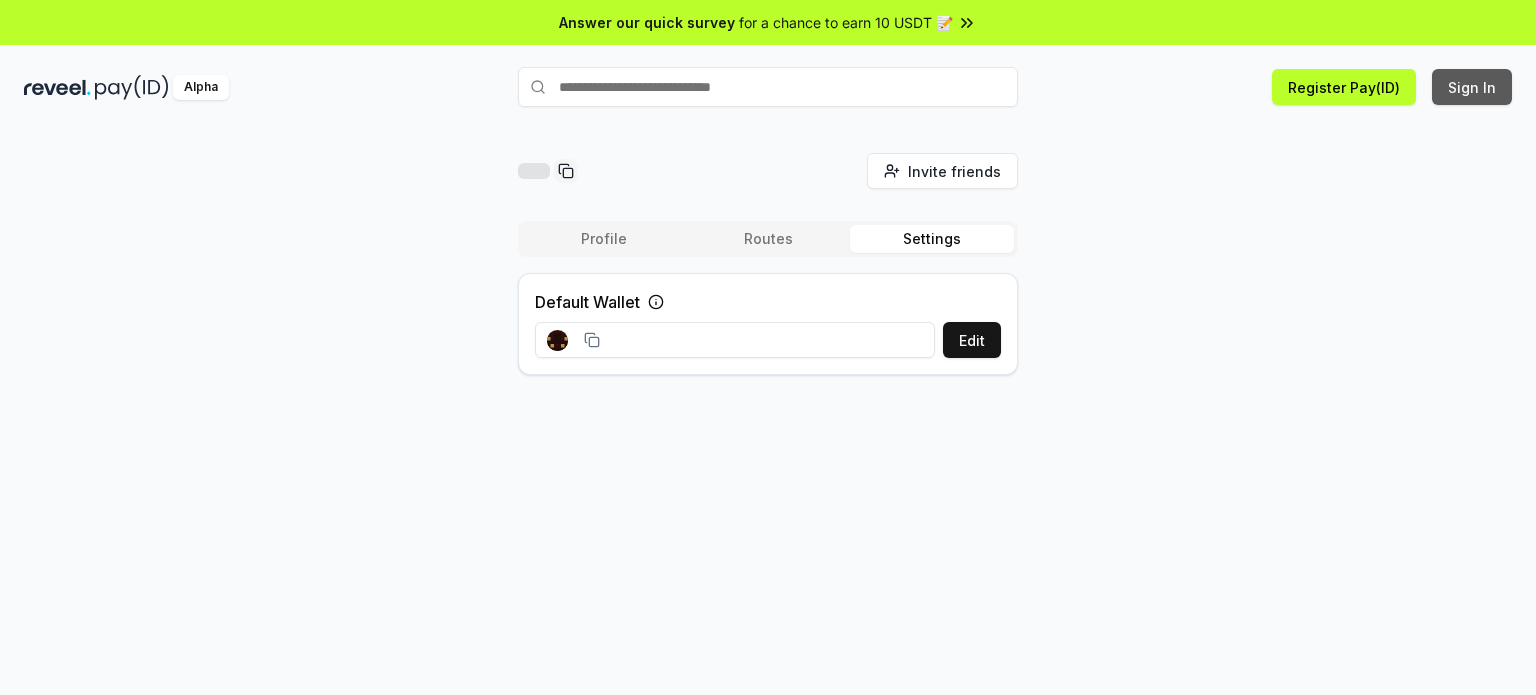 click on "Sign In" at bounding box center (1472, 87) 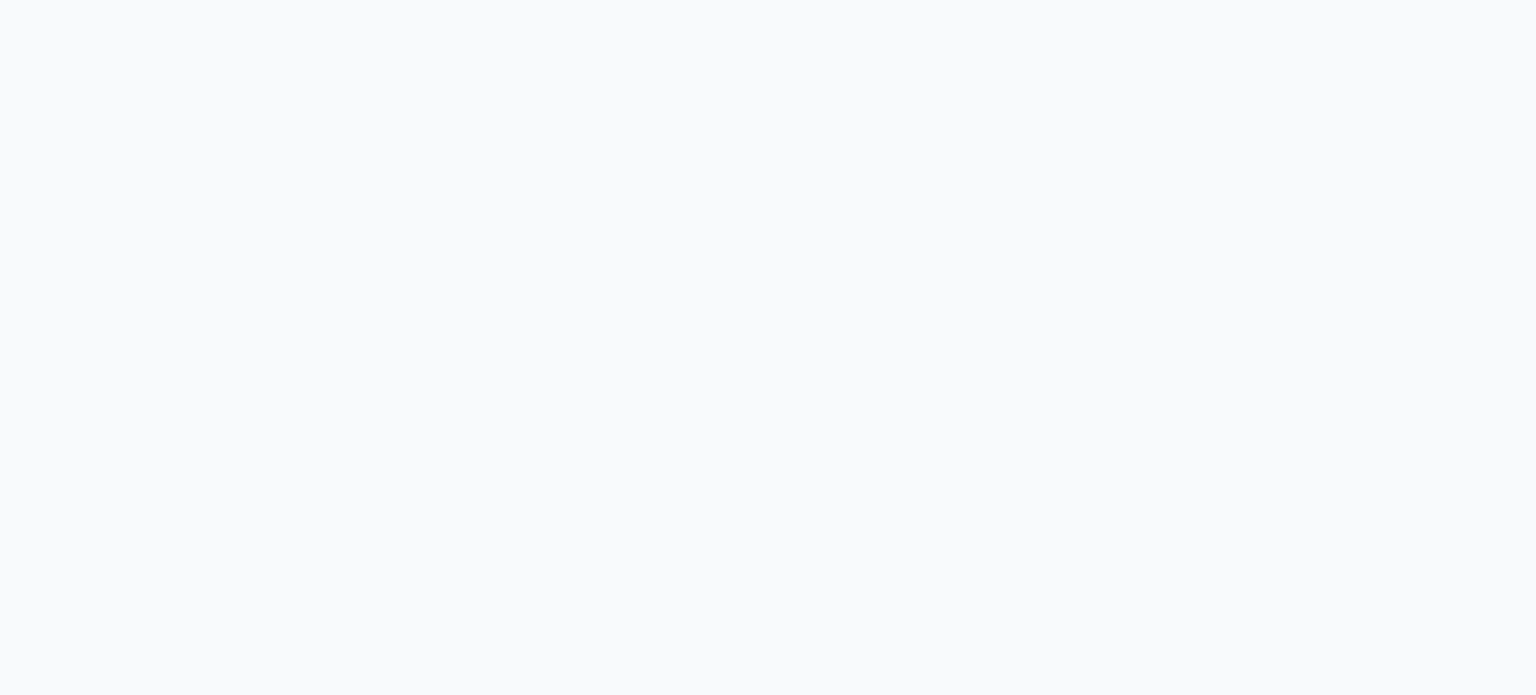 scroll, scrollTop: 0, scrollLeft: 0, axis: both 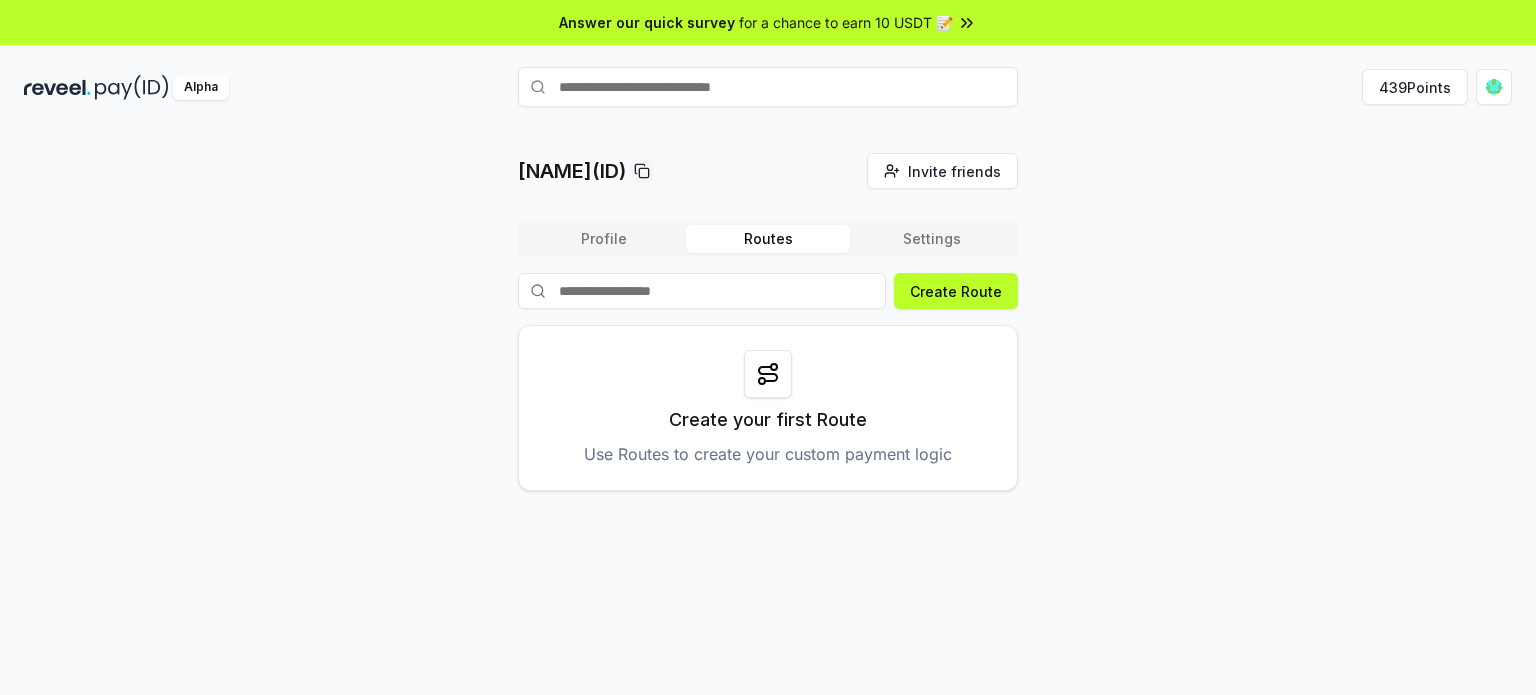 click on "[NAME](ID) Invite friends Invite Profile Routes Settings Create Route Create your first Route Use Routes to create your custom payment logic" at bounding box center [768, 322] 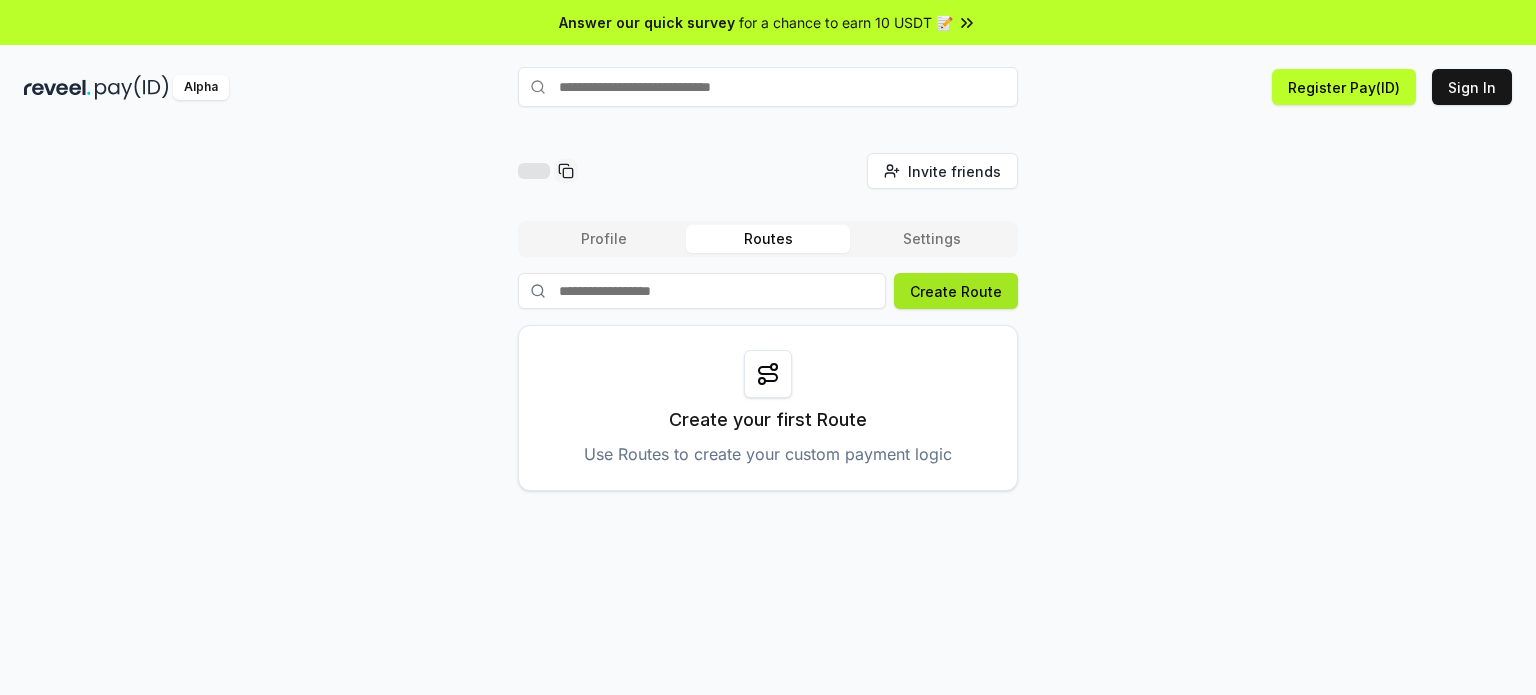click on "Create Route" at bounding box center [956, 291] 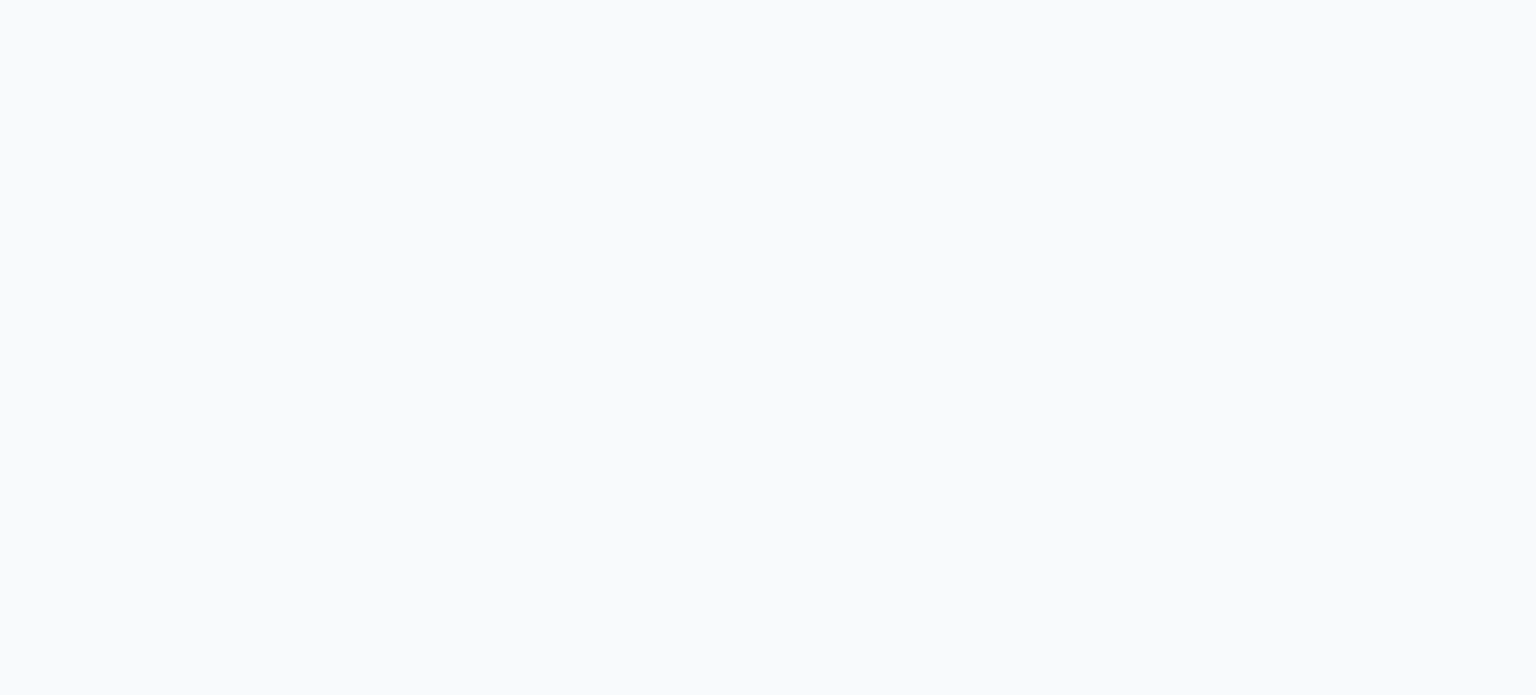 scroll, scrollTop: 0, scrollLeft: 0, axis: both 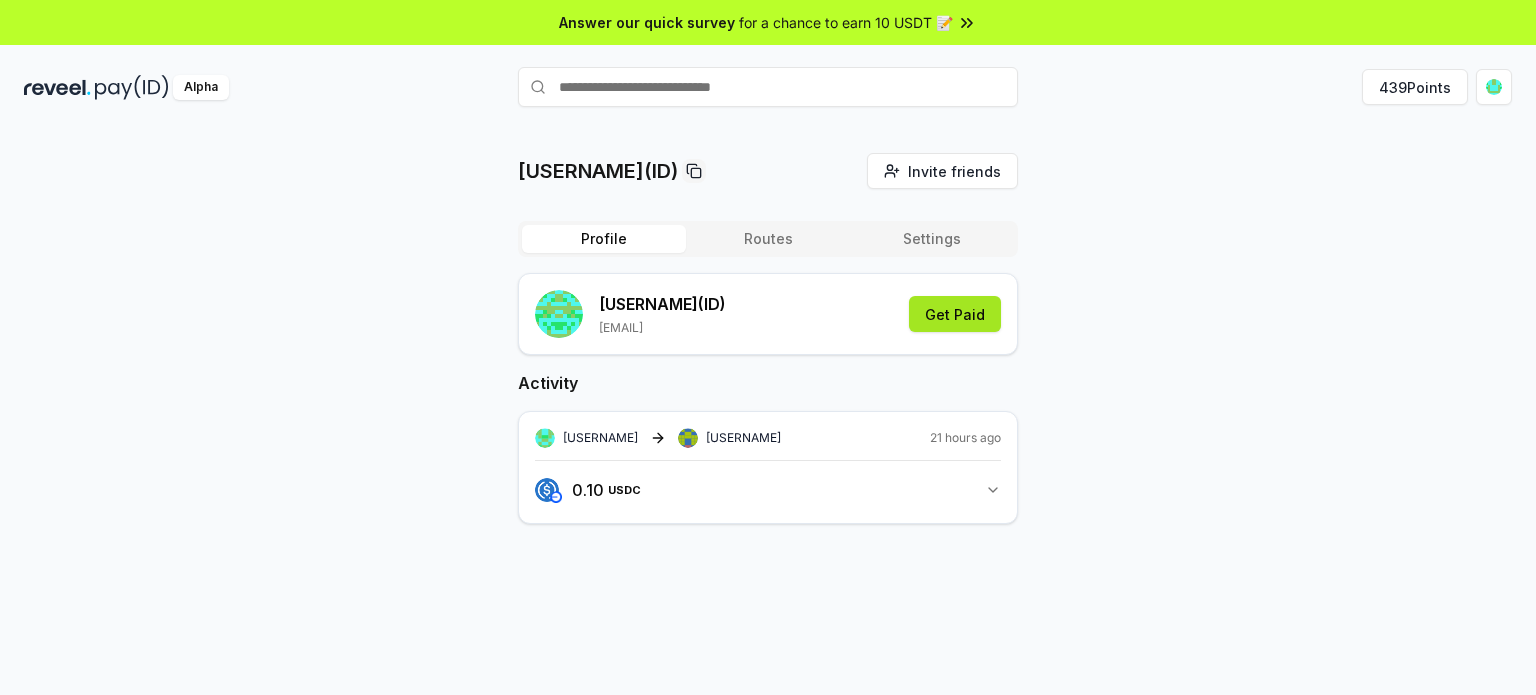 click on "Get Paid" at bounding box center (955, 314) 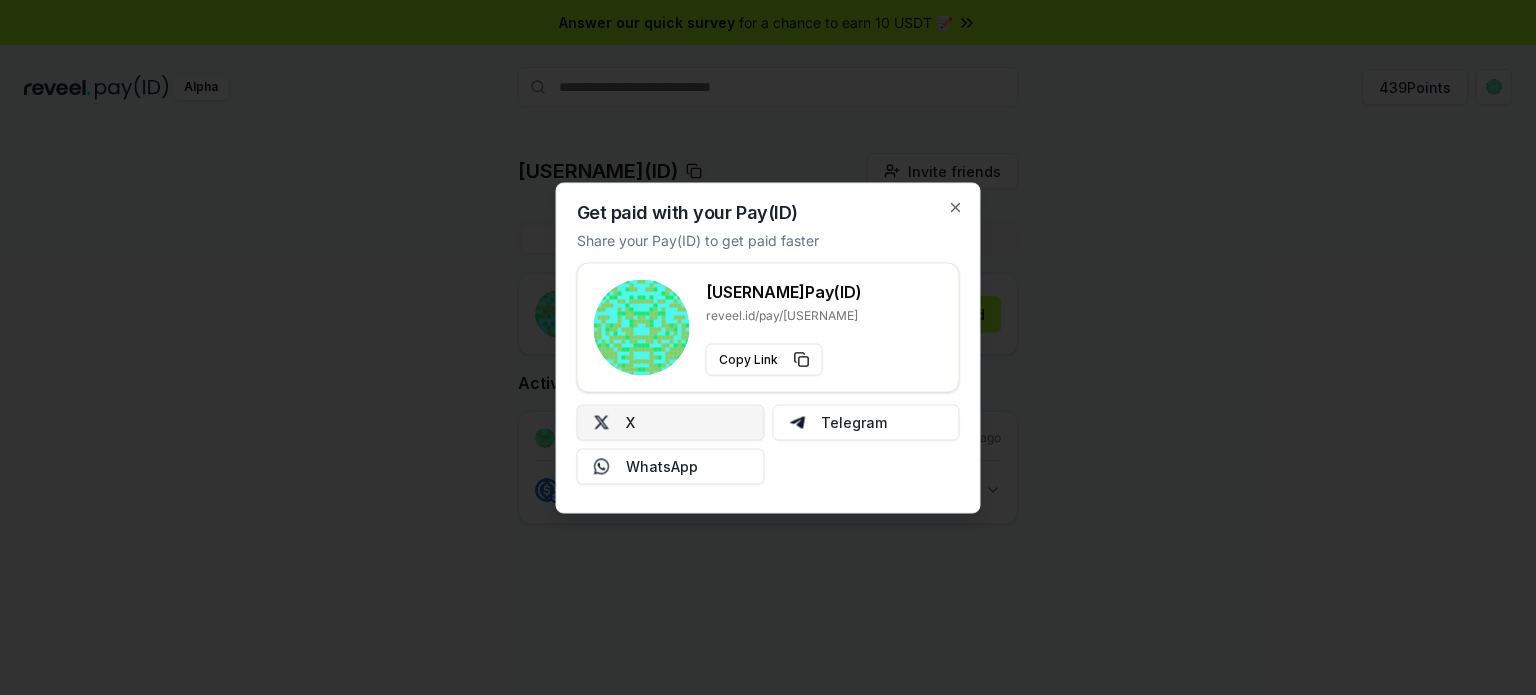 click on "X" at bounding box center [671, 422] 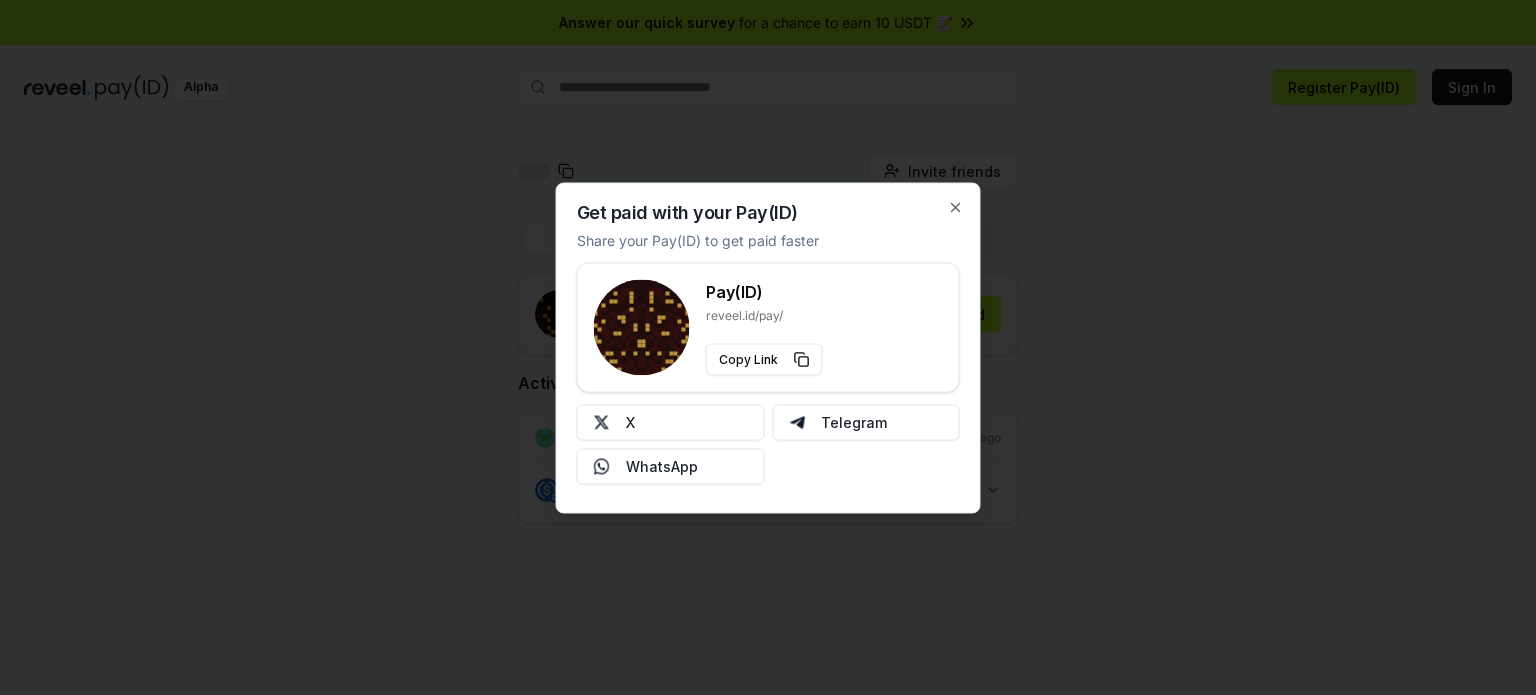 click on "Get paid with your Pay(ID) Share your Pay(ID) to get paid faster  Pay(ID) reveel.id/pay/ Copy Link X Telegram WhatsApp Close" at bounding box center (768, 347) 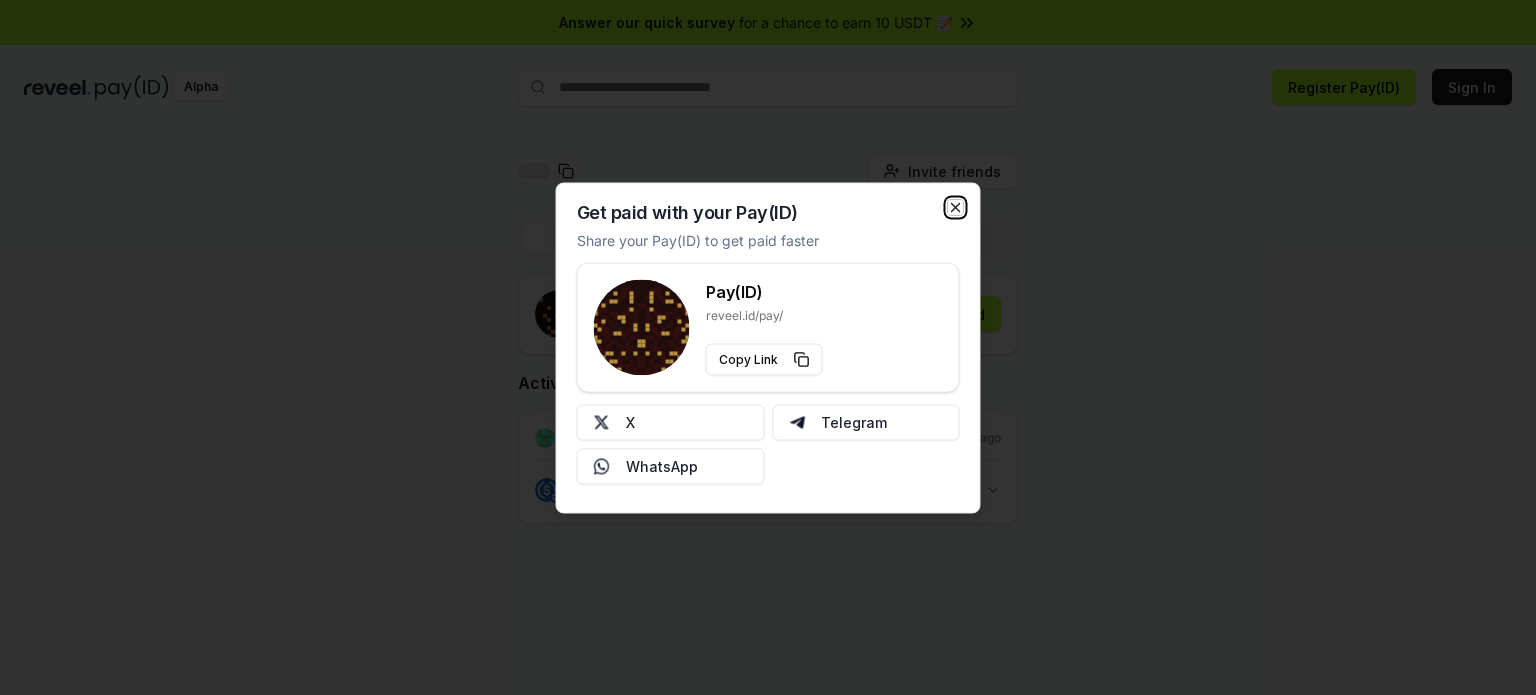 click 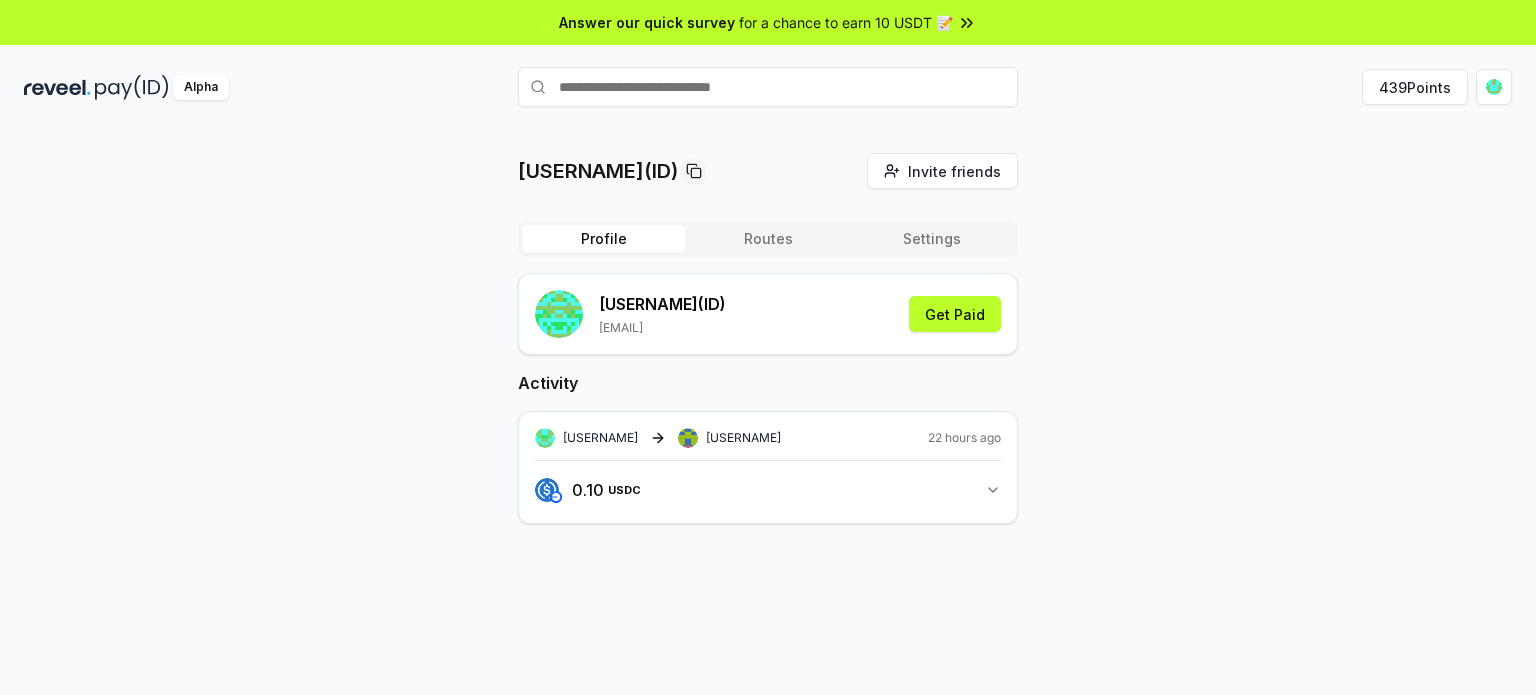 click at bounding box center [768, 87] 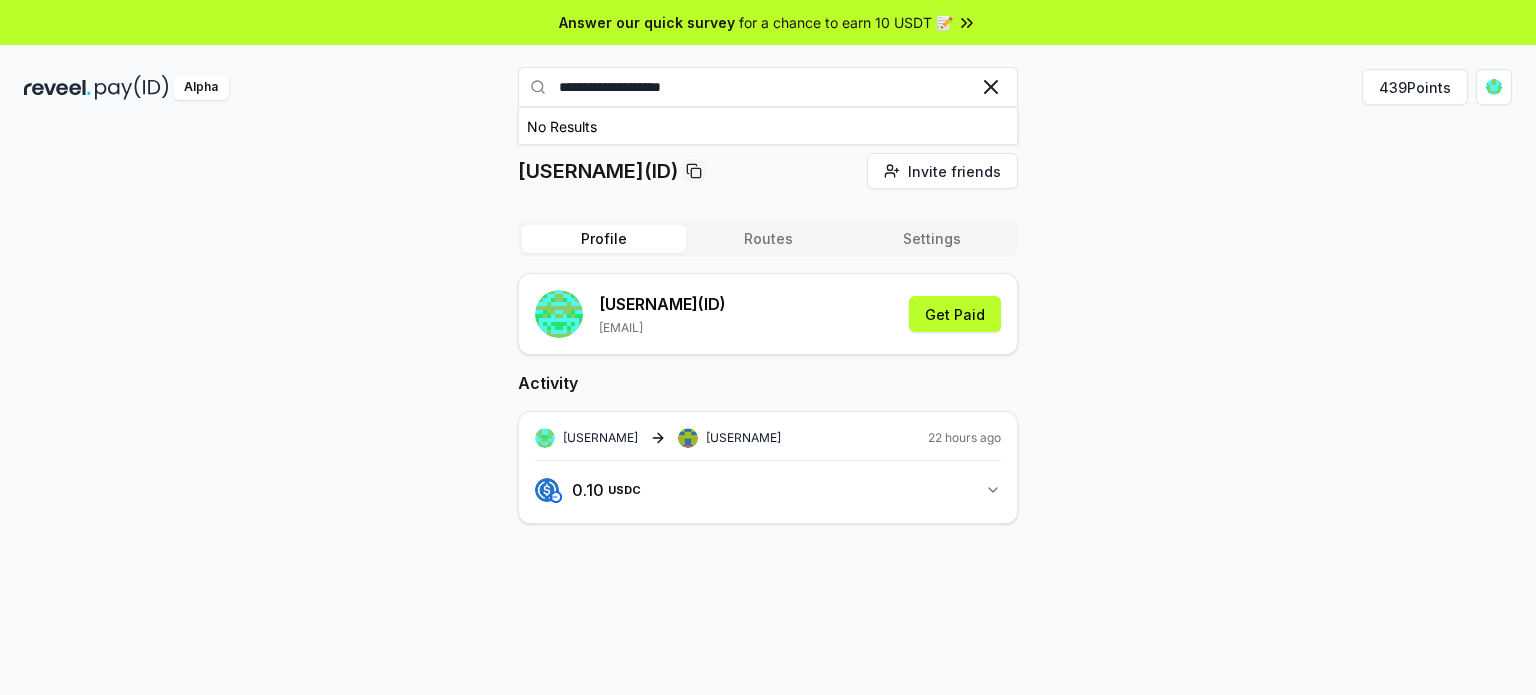 type on "**********" 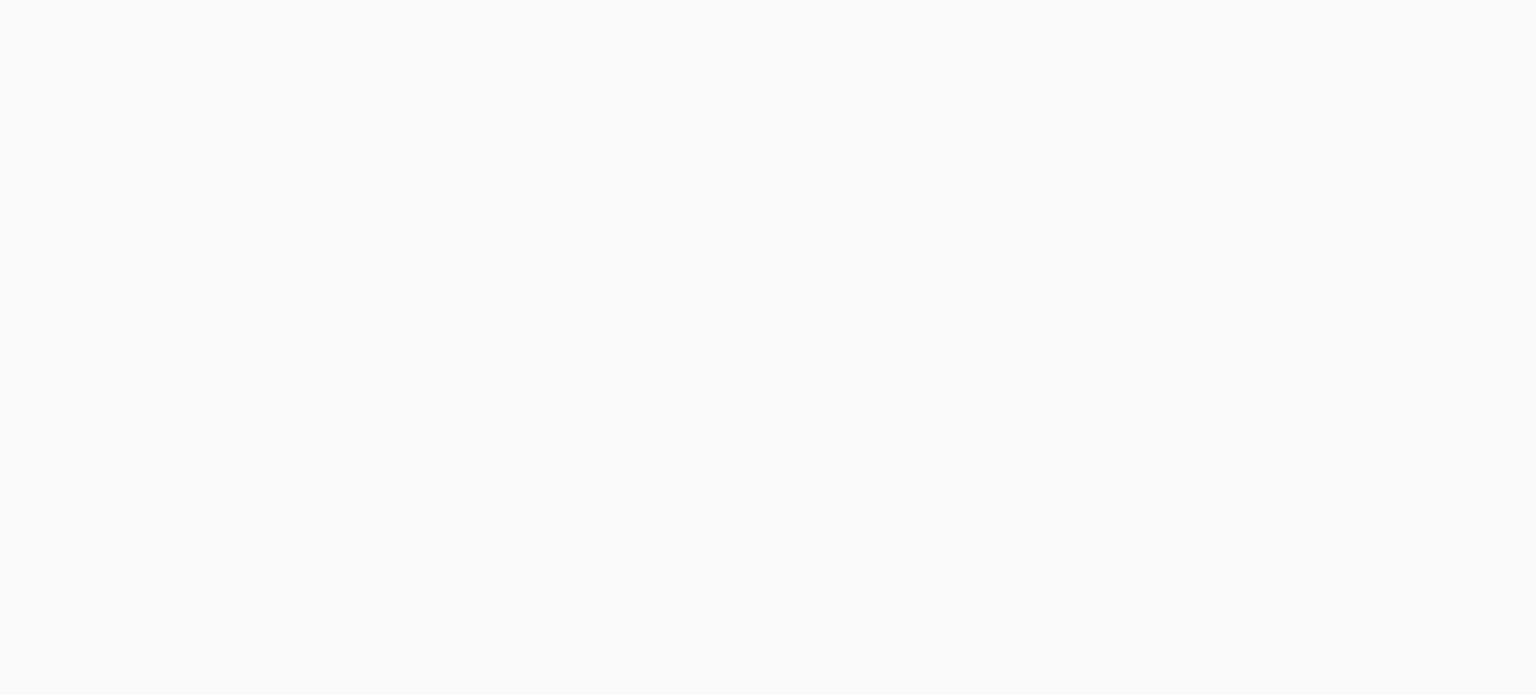 scroll, scrollTop: 0, scrollLeft: 0, axis: both 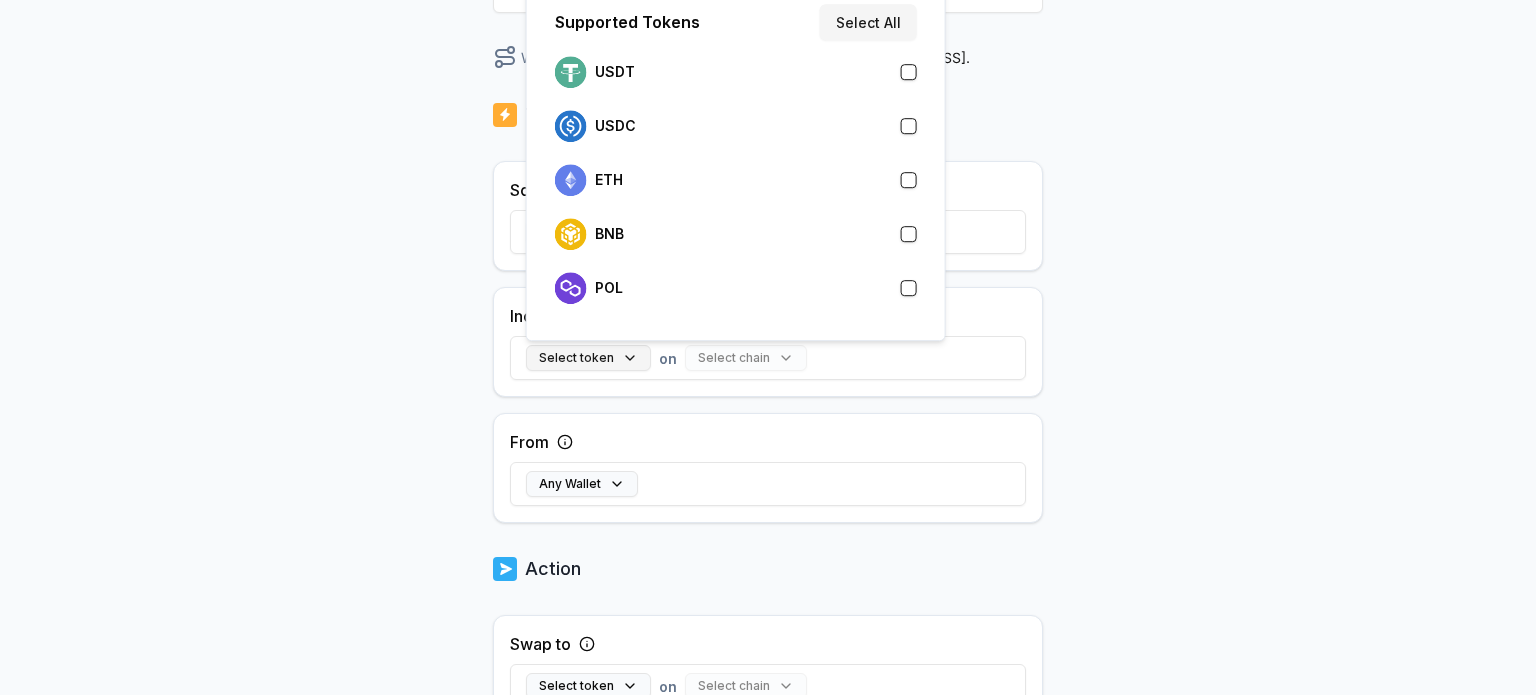 click on "Select token" at bounding box center (588, 358) 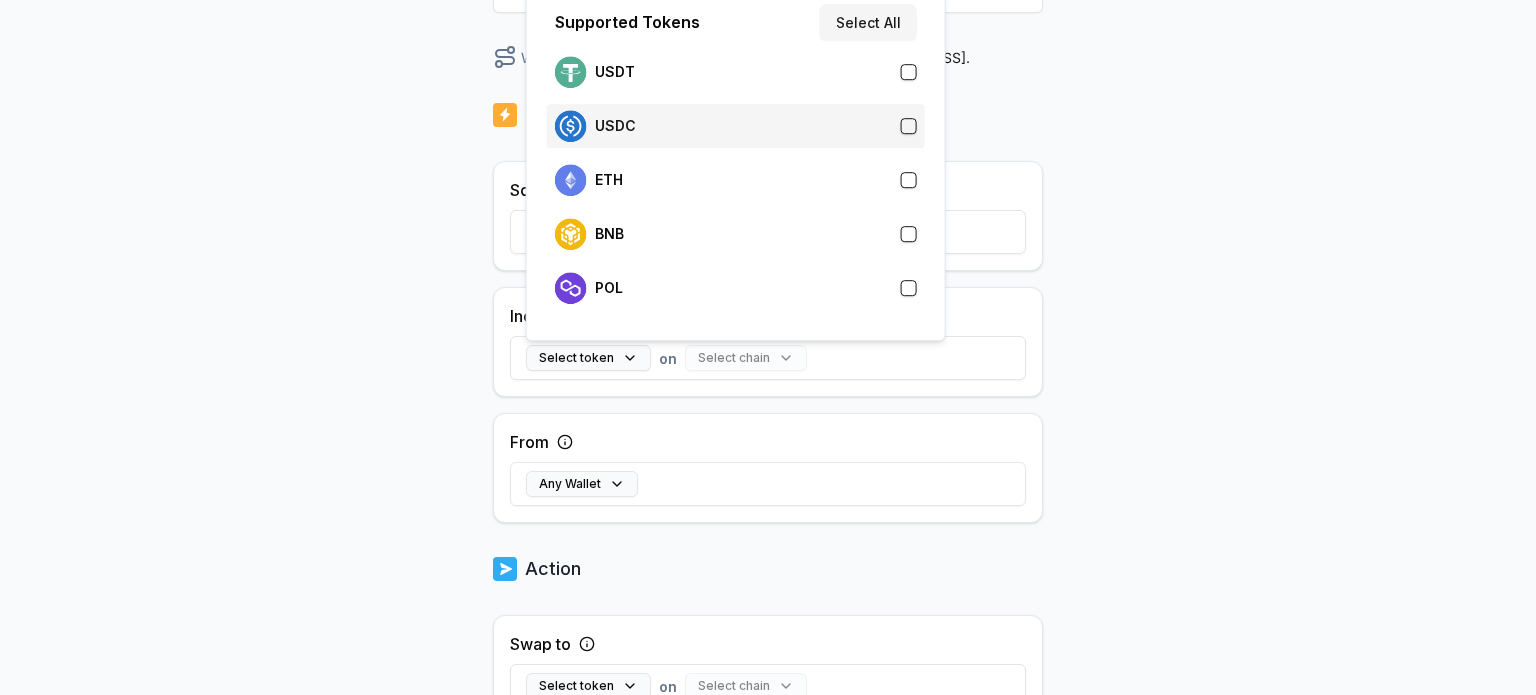 click on "USDC" at bounding box center [736, 126] 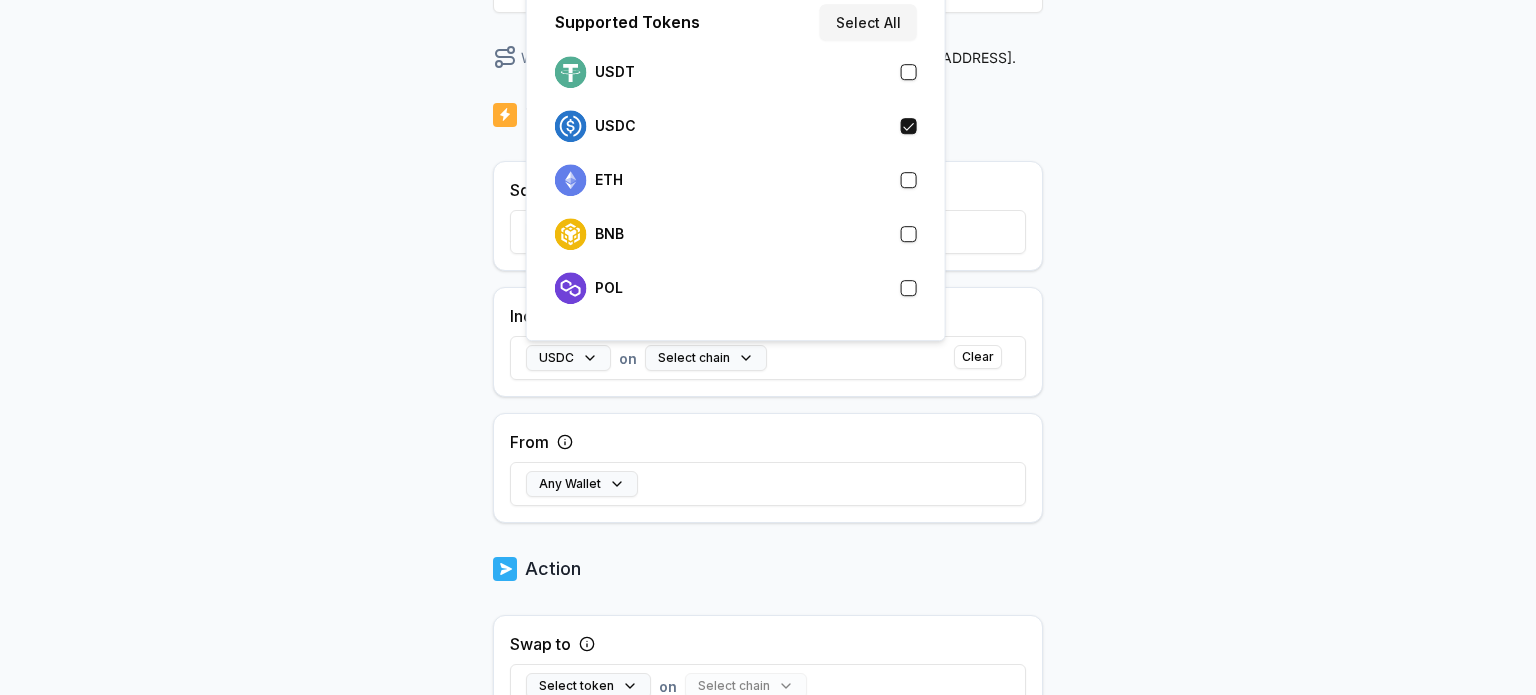 click on "Back Create Route ******** When my  Pay(ID)  receives   USDC on         send it to 0x9073...c130 . Trigger Source gokhanby Incoming Funds USDC on Select chain   Clear From Any Wallet Action Swap to Select token on Select chain Send to 0x9073...c130 Create Route" at bounding box center (768, 132) 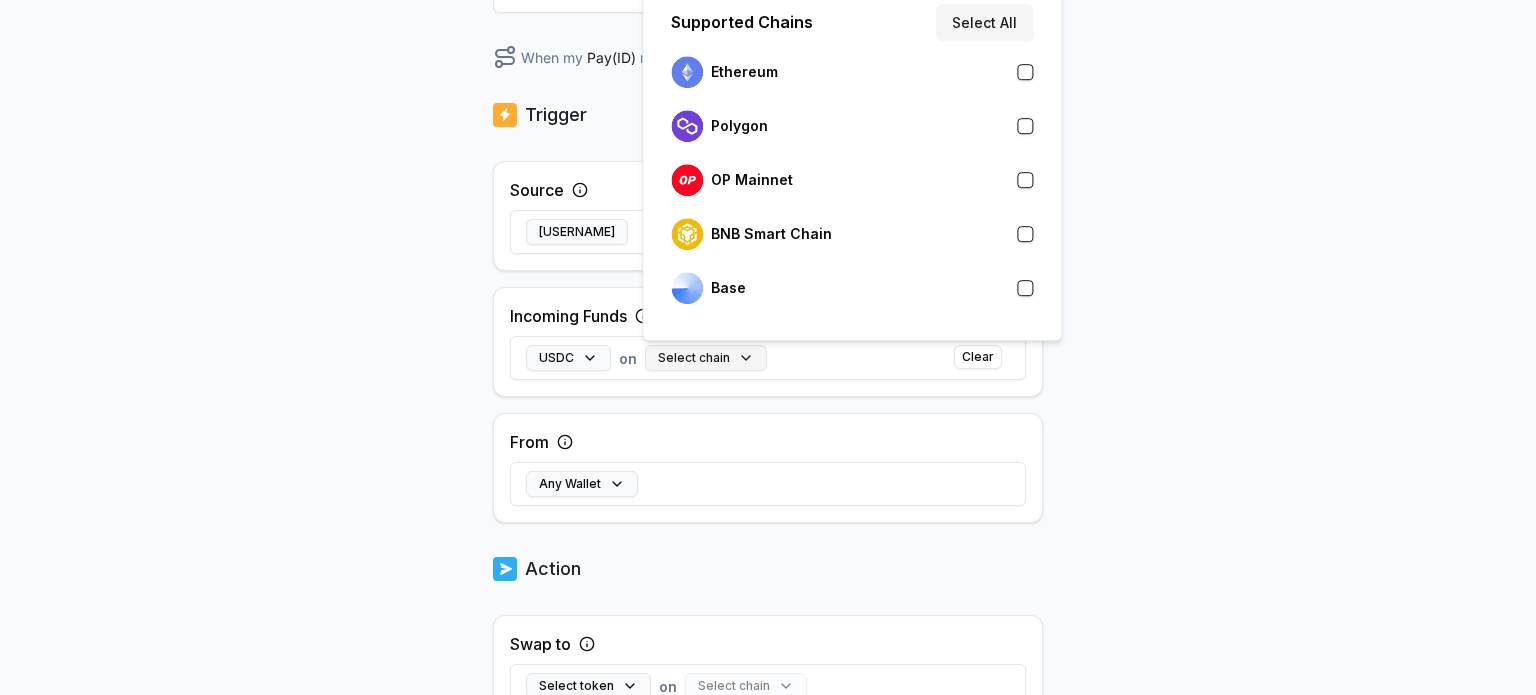 click on "Select chain" at bounding box center [706, 358] 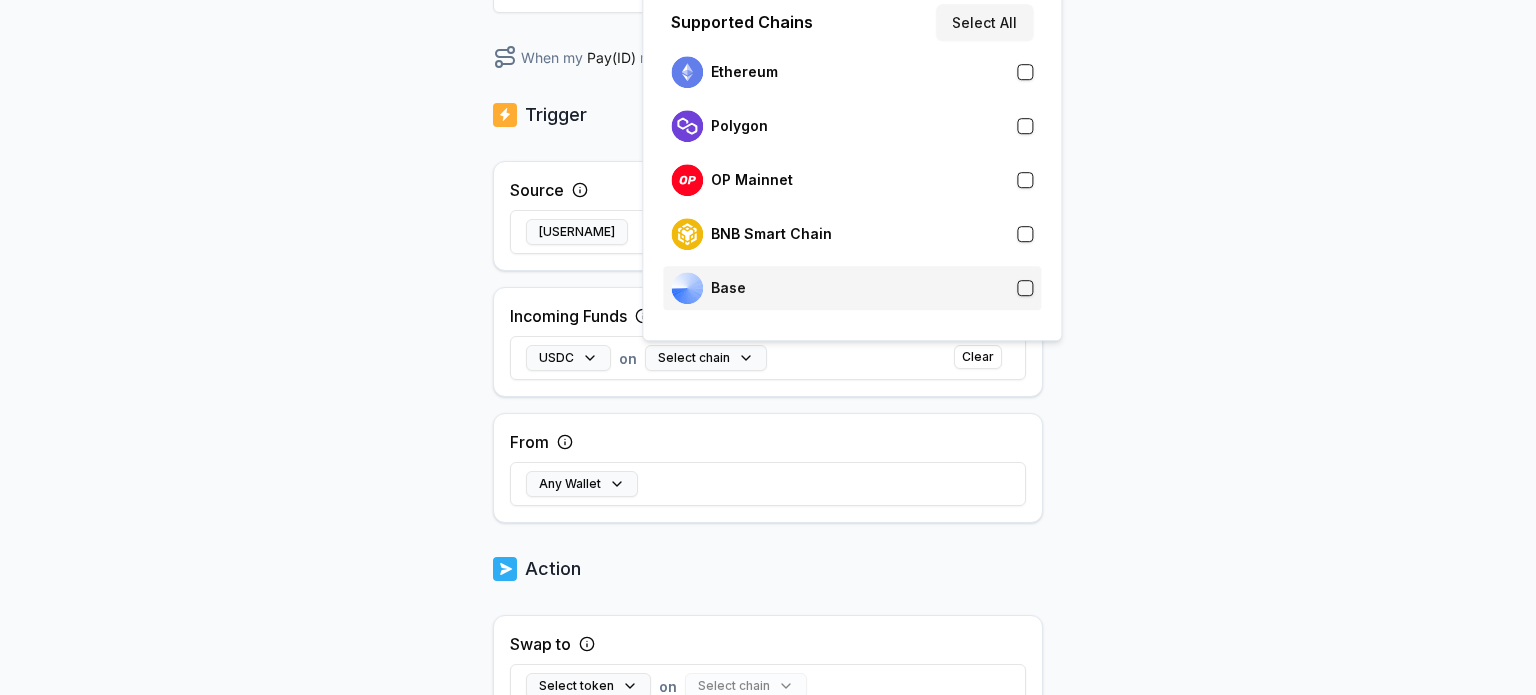 click on "Base" at bounding box center [852, 288] 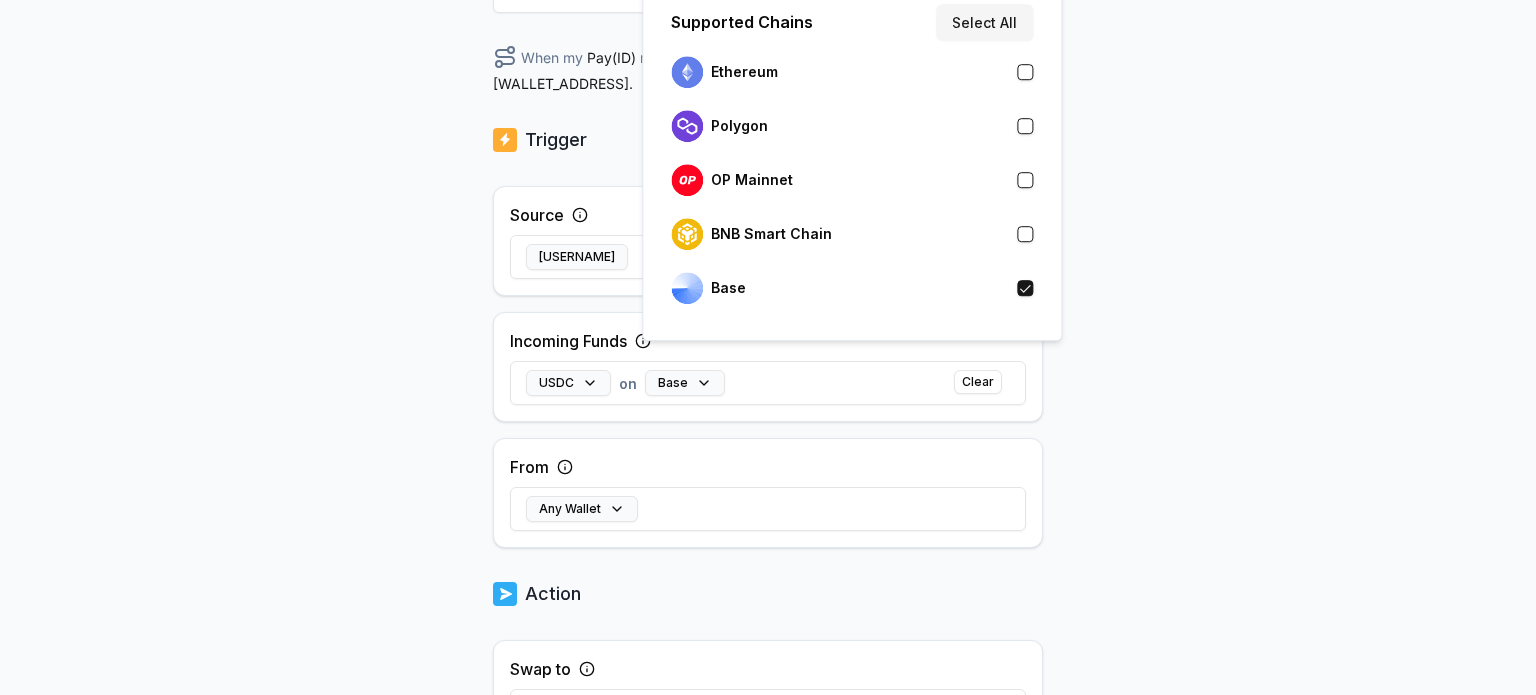 click on "Back Create Route ******** When my  Pay(ID)  receives   USDC on   Base       send it to 0x9073...c130 . Trigger Source gokhanby Incoming Funds USDC on Base   Clear From Any Wallet Action Swap to Select token on Select chain Send to 0x9073...c130 Create Route" at bounding box center (768, 132) 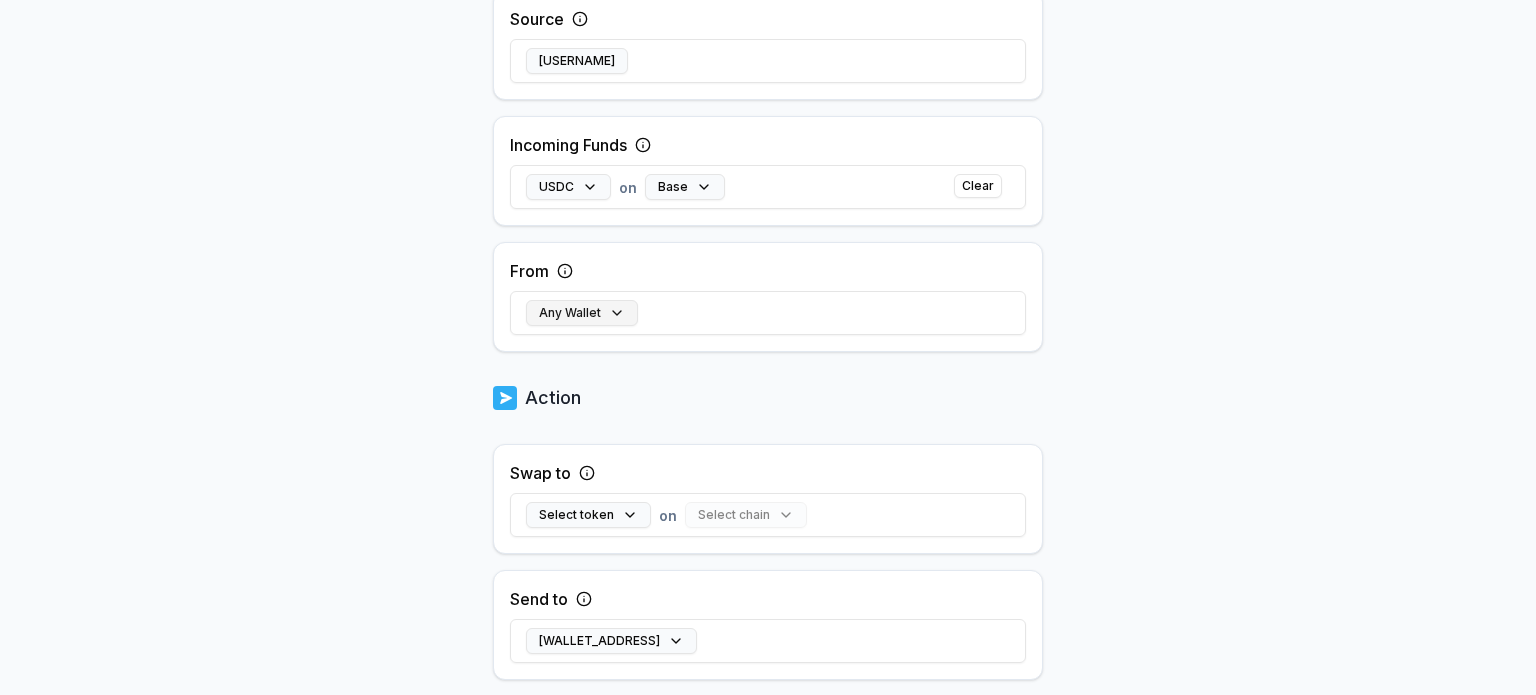 scroll, scrollTop: 500, scrollLeft: 0, axis: vertical 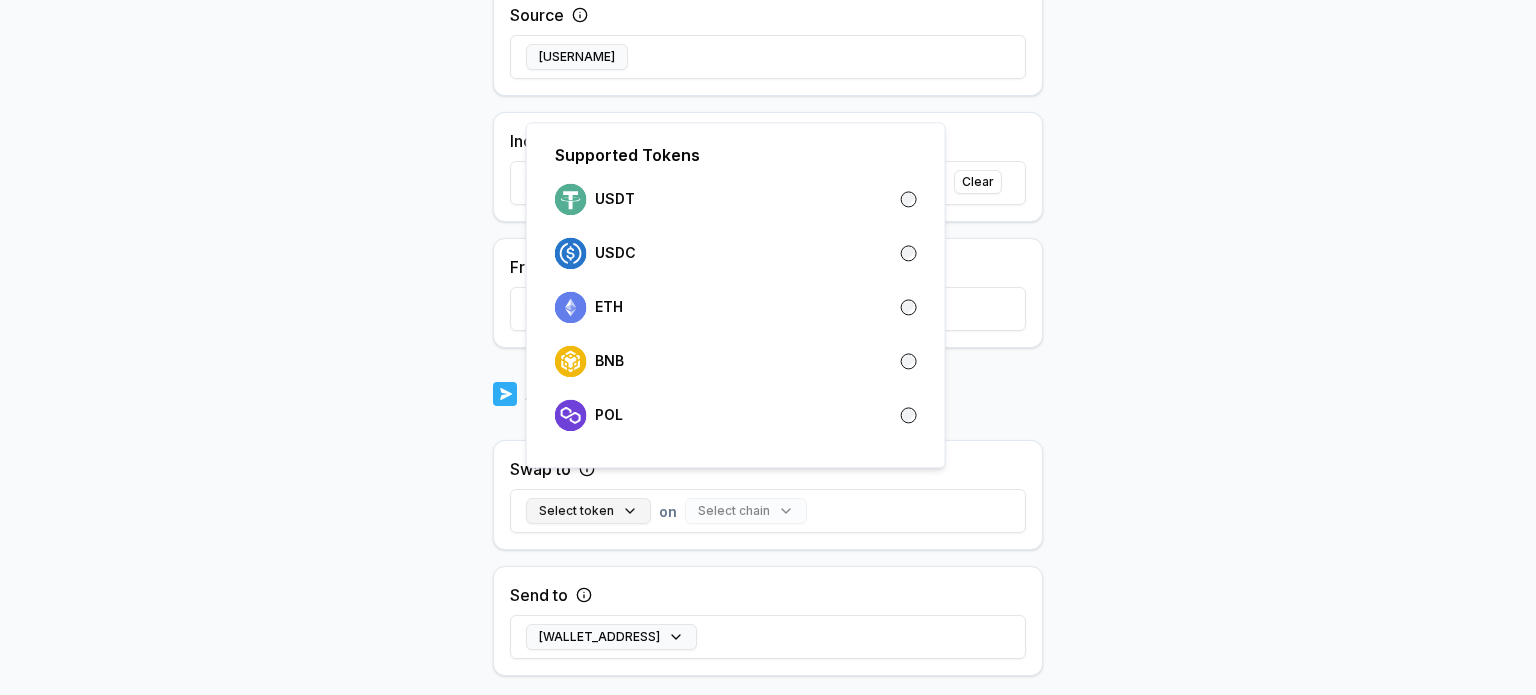 click on "Select token" at bounding box center [588, 511] 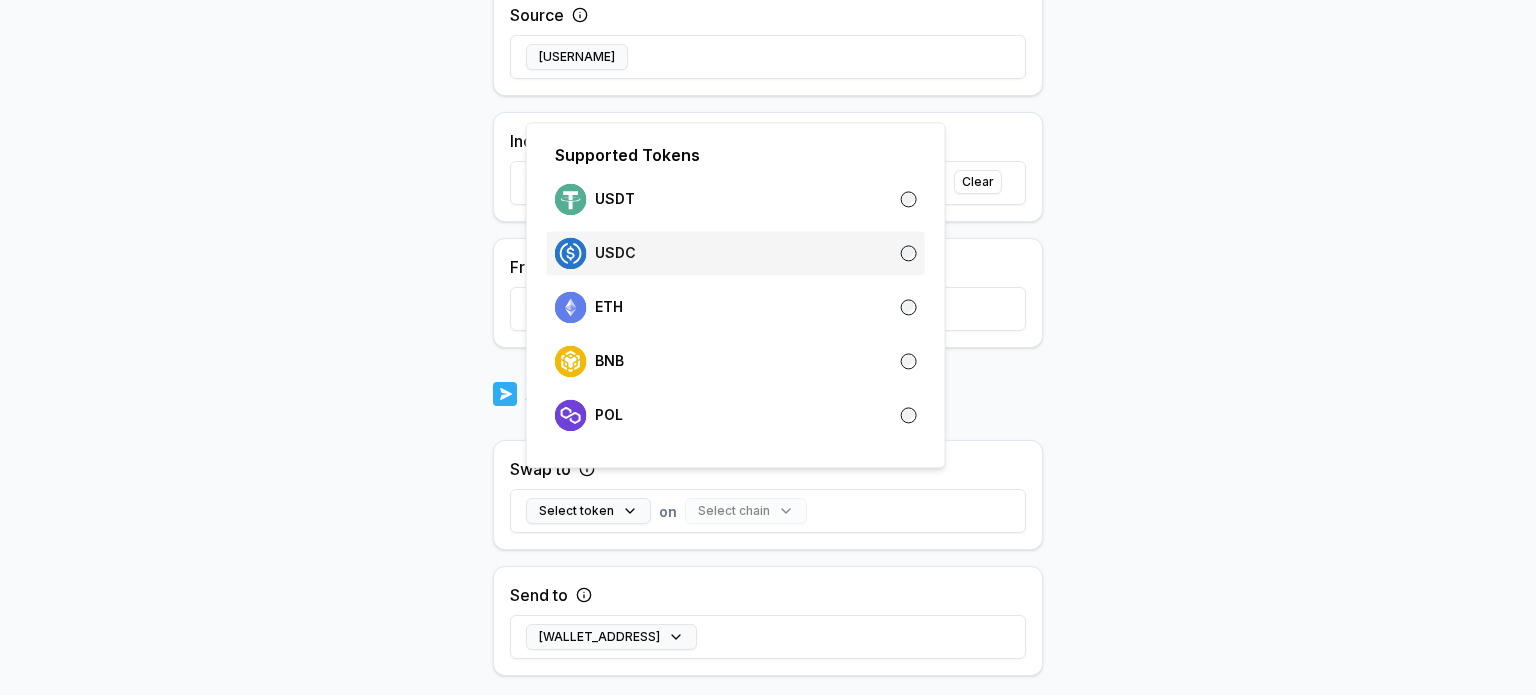 click on "USDC" at bounding box center (615, 253) 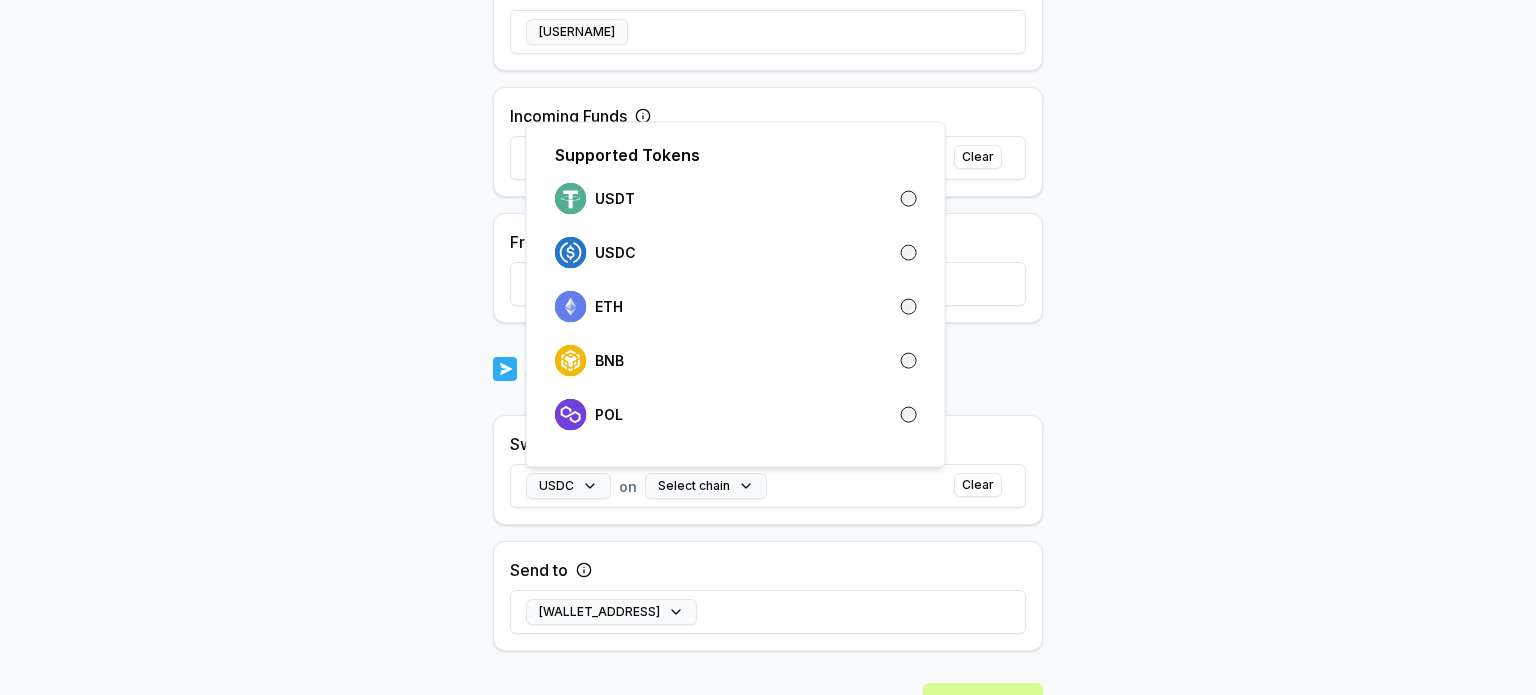 click on "Answer our quick survey for a chance to earn 10 USDT 📝 Alpha   439  Points Back Create Route ******** When my  Pay(ID)  receives   USDC on   Base   swap to   USDC   on   send it to 0x9073...c130 . Trigger Source gokhanby Incoming Funds USDC on Base   Clear From Any Wallet Action Swap to USDC on Select chain   Clear Send to 0x9073...c130 Create Route Supported Tokens USDT USDC ETH BNB POL" at bounding box center [768, 347] 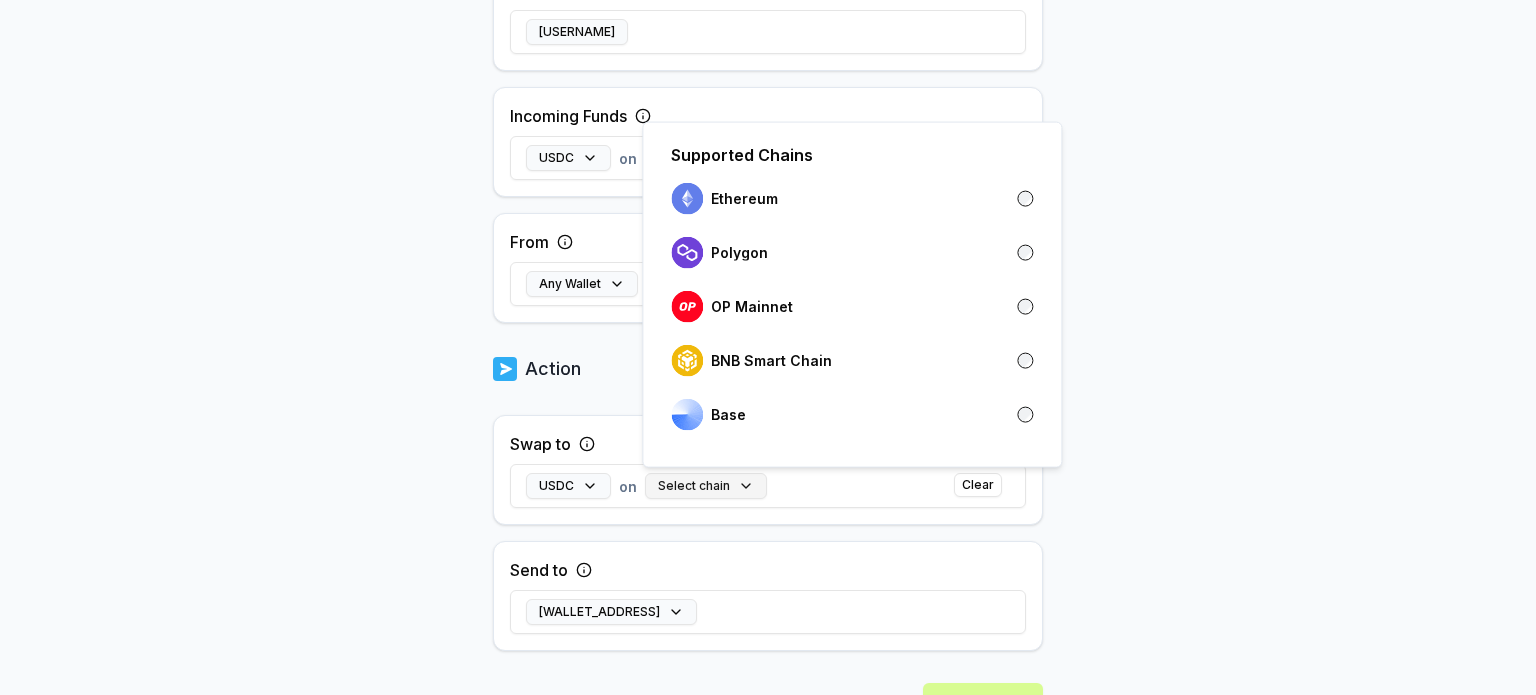 click on "Select chain" at bounding box center [706, 486] 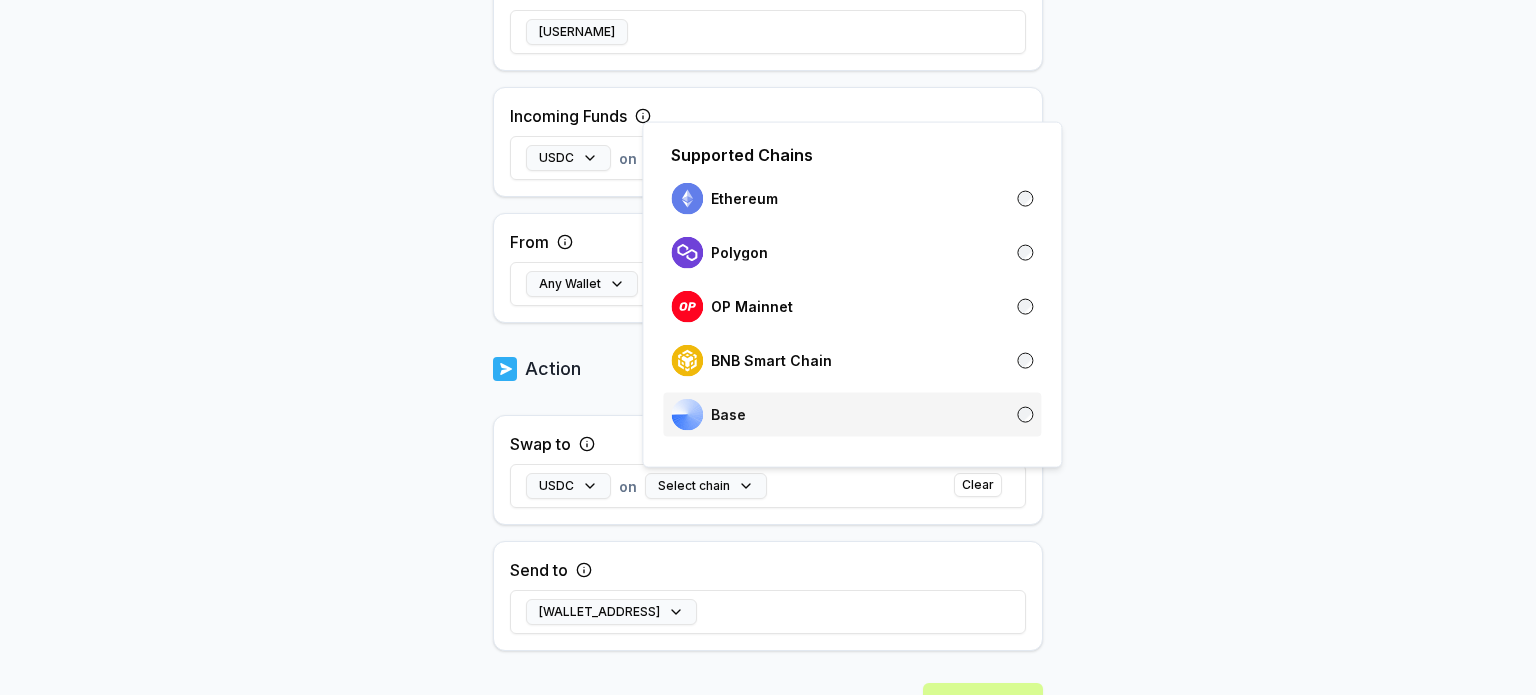 click on "Base" at bounding box center [728, 415] 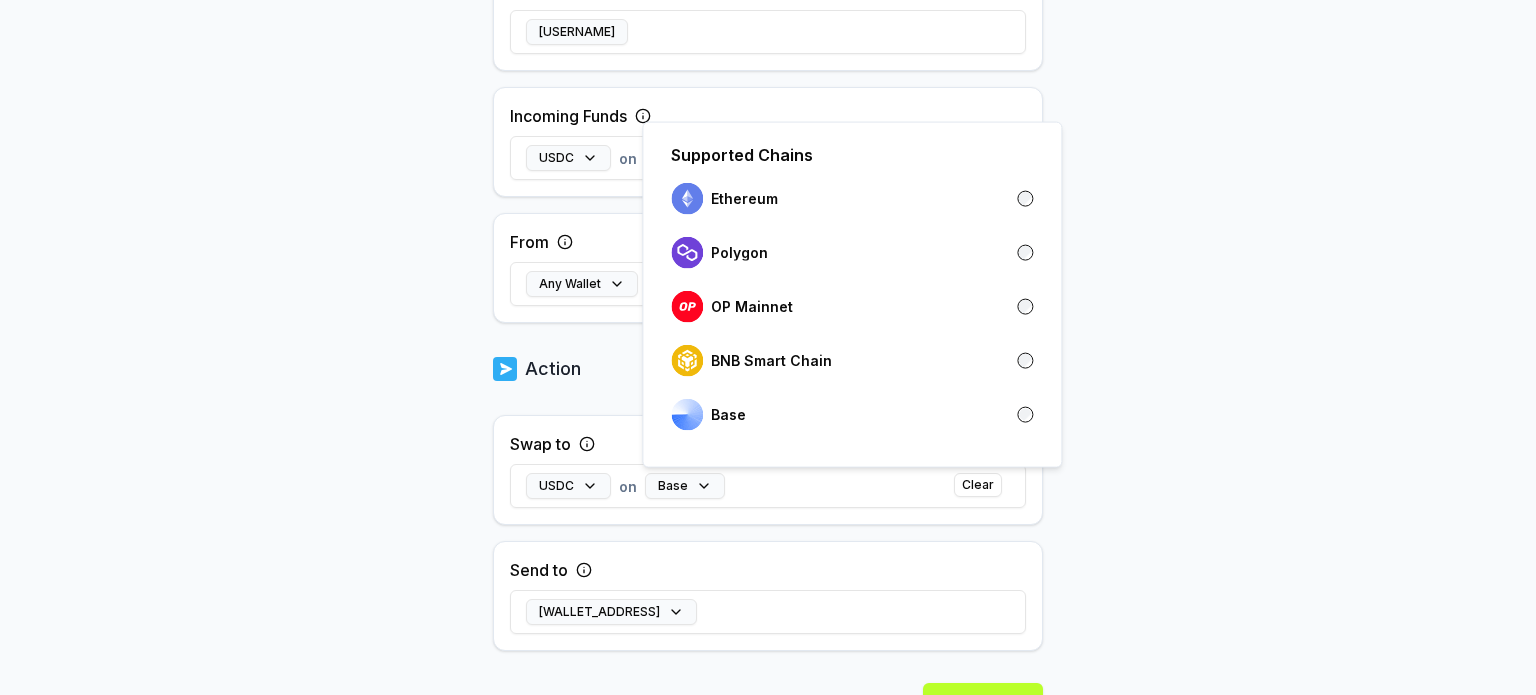 click on "Answer our quick survey for a chance to earn 10 USDT 📝 Alpha   439  Points Back Create Route ******** When my  Pay(ID)  receives   USDC on   Base   swap to   USDC   on   Base send it to 0x9073...c130 . Trigger Source gokhanby Incoming Funds USDC on Base   Clear From Any Wallet Action Swap to USDC on Base   Clear Send to 0x9073...c130 Create Route Supported Chains Ethereum Polygon OP Mainnet BNB Smart Chain Base" at bounding box center [768, 347] 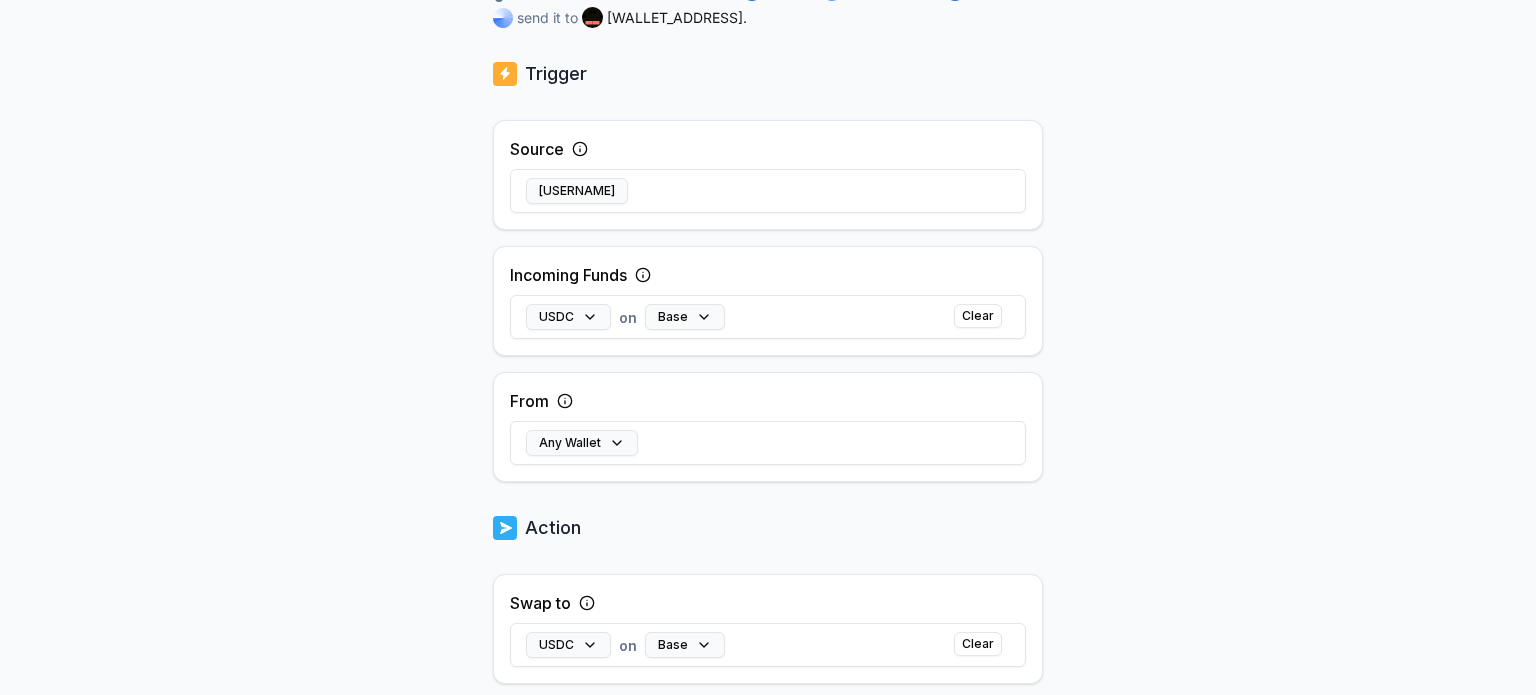 scroll, scrollTop: 400, scrollLeft: 0, axis: vertical 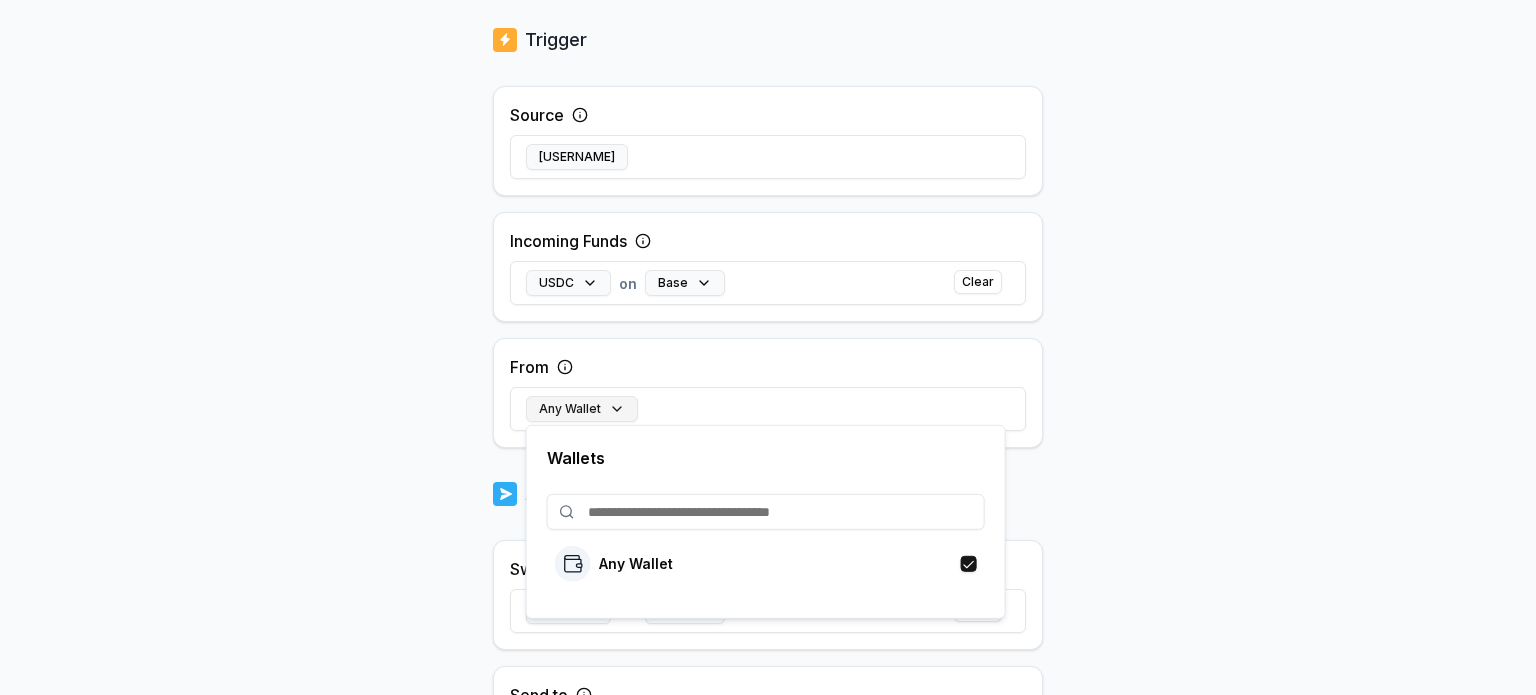 click on "Any Wallet" at bounding box center (582, 409) 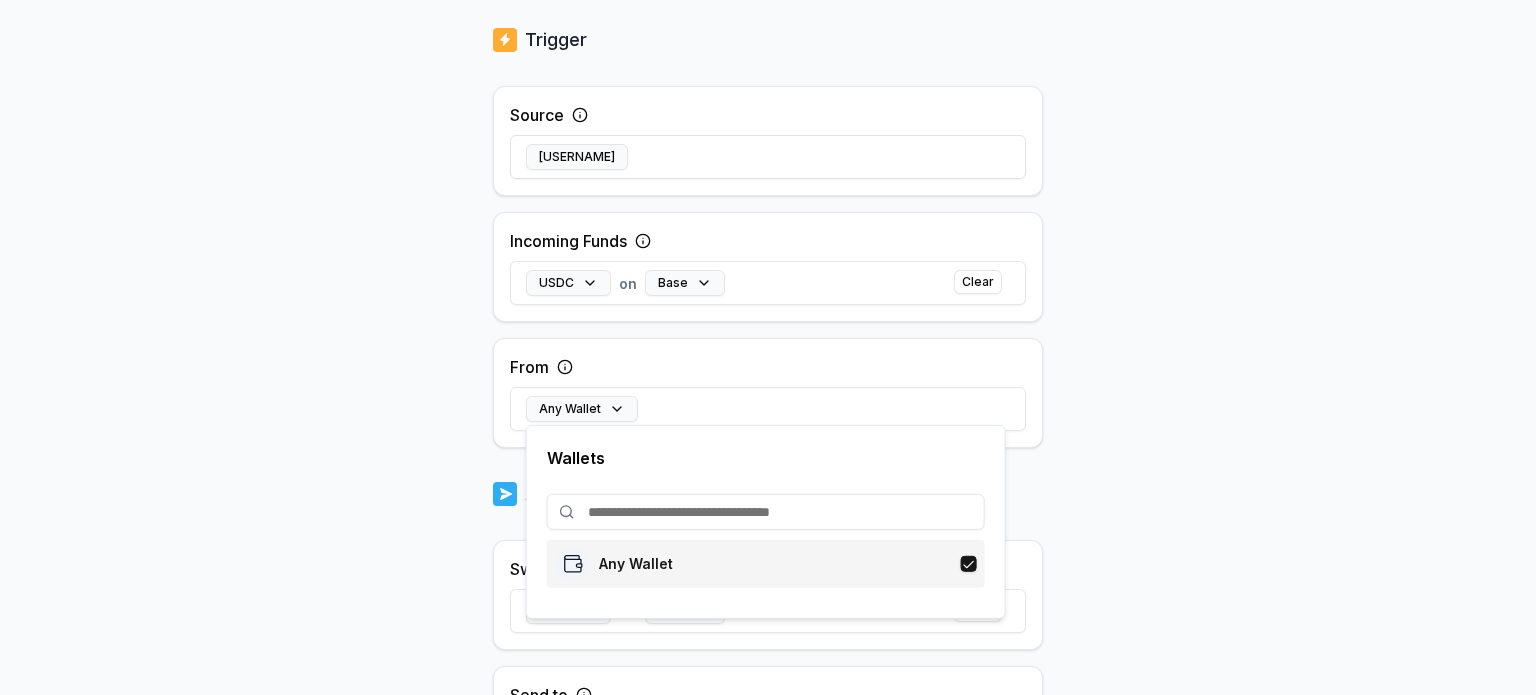 click on "Any Wallet" at bounding box center (766, 564) 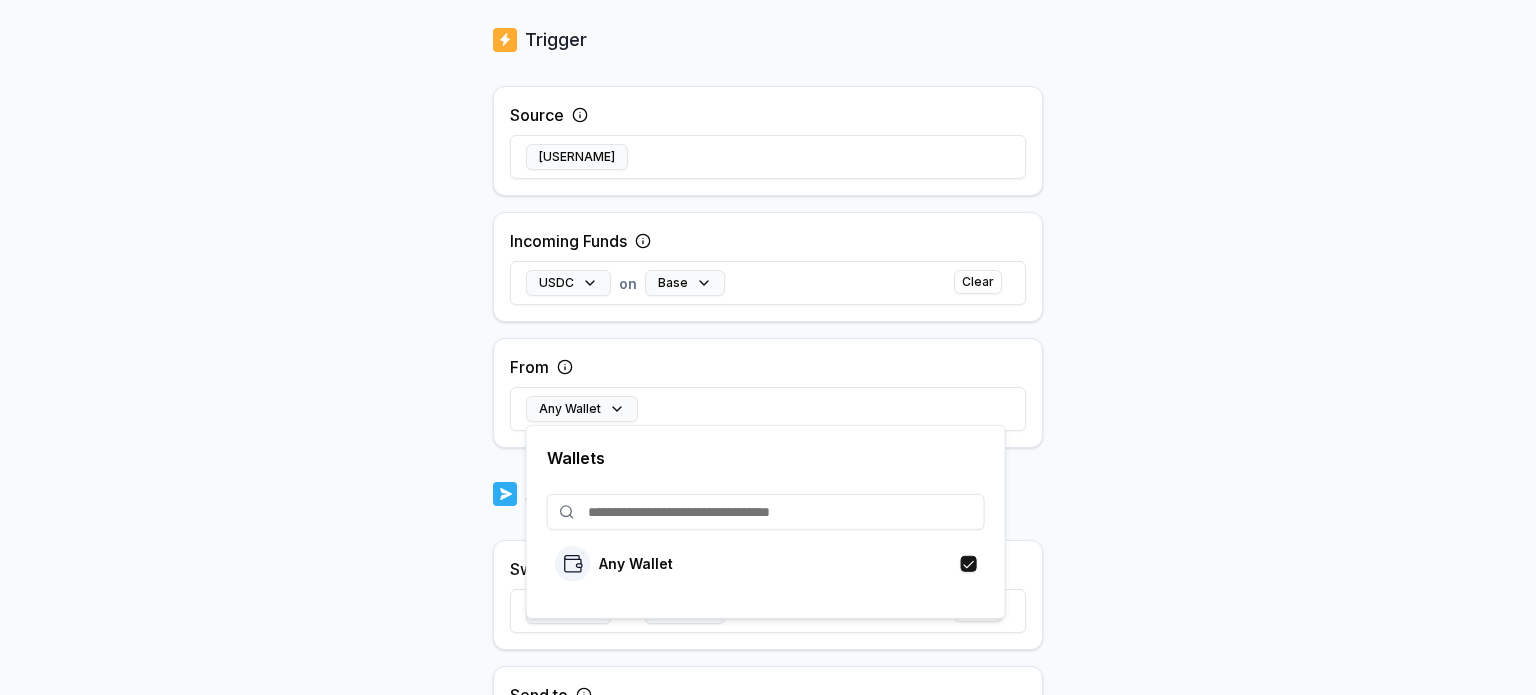 click on "Answer our quick survey for a chance to earn 10 USDT 📝 Alpha   439  Points Back Create Route ******** When my  Pay(ID)  receives   USDC on   Base   swap to   USDC   on   Base send it to 0x9073...c130 . Trigger Source gokhanby Incoming Funds USDC on Base   Clear From Any Wallet Action Swap to USDC on Base   Clear Send to 0x9073...c130 Create Route Wallets Any Wallet" at bounding box center [768, 347] 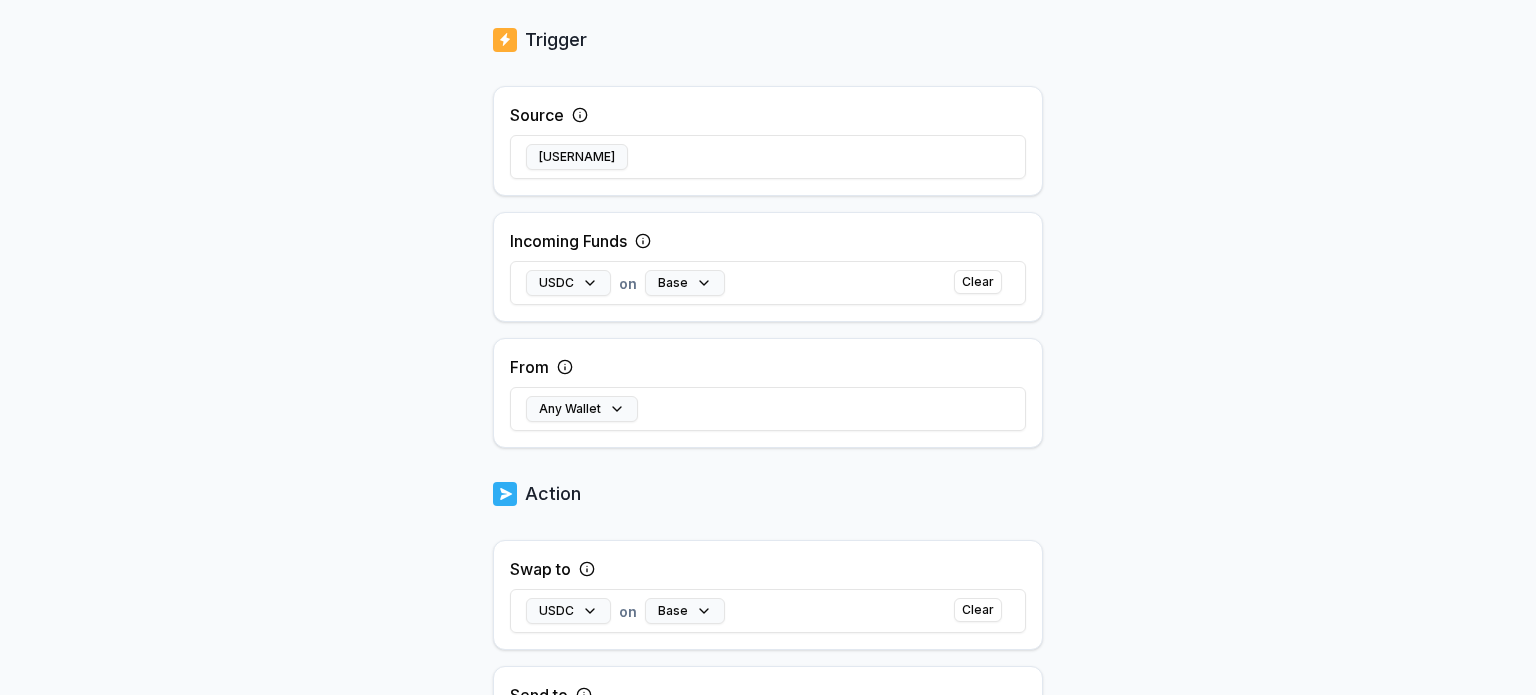 click on "Any Wallet" at bounding box center [768, 409] 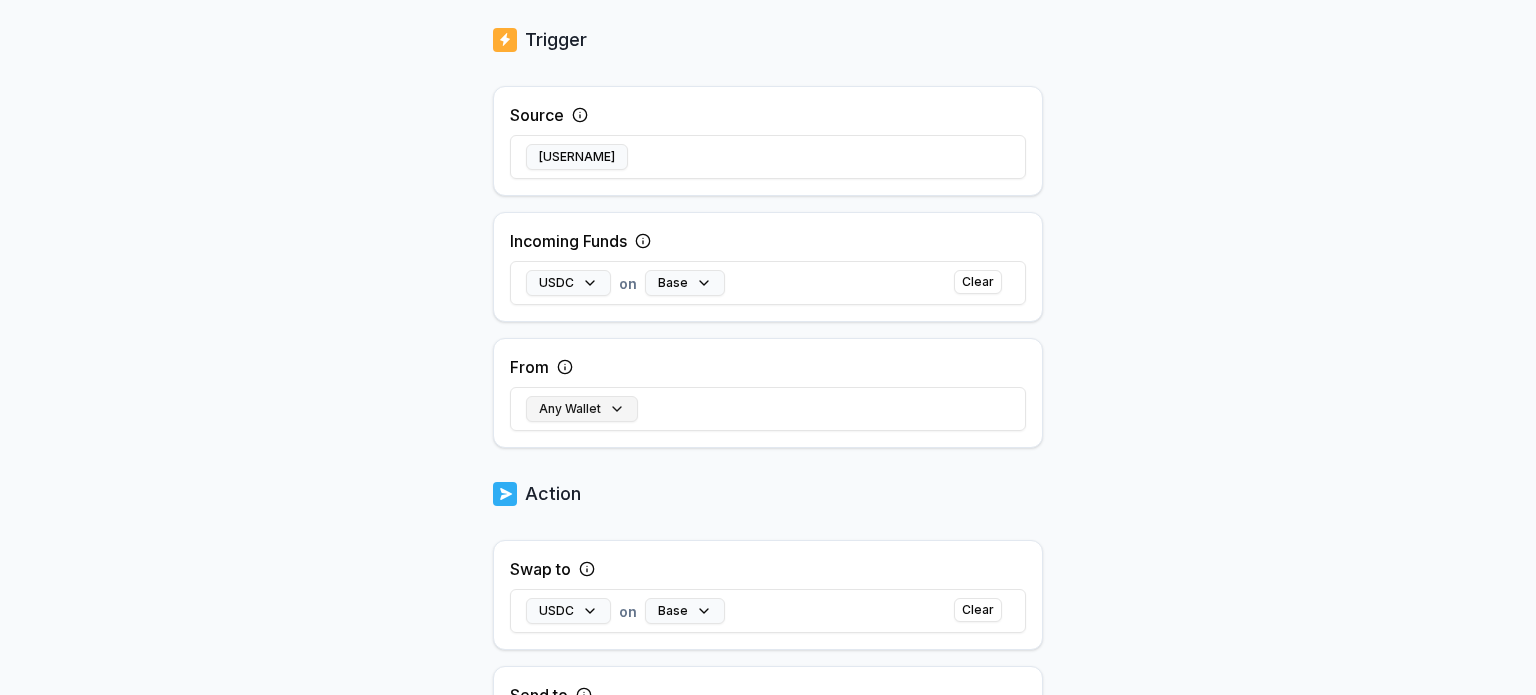 click on "Any Wallet" at bounding box center [582, 409] 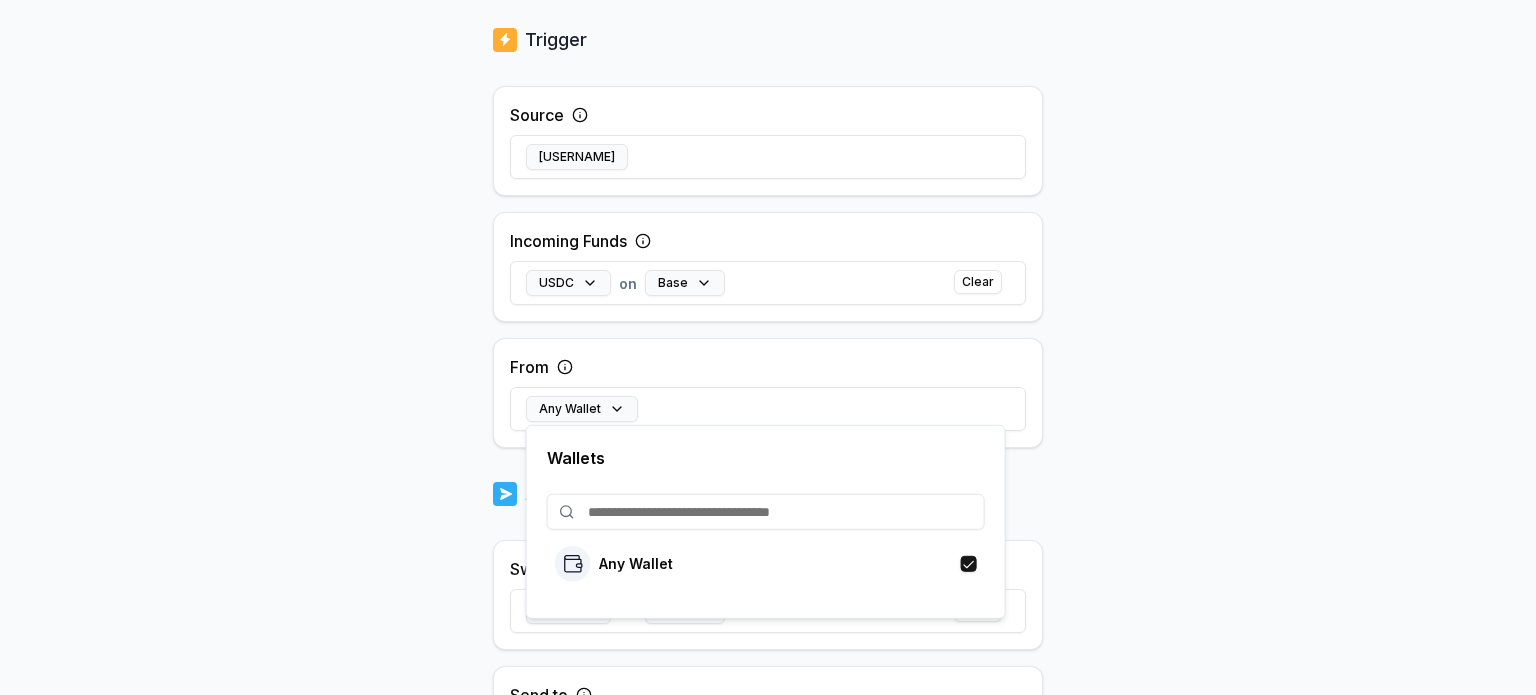 paste on "**********" 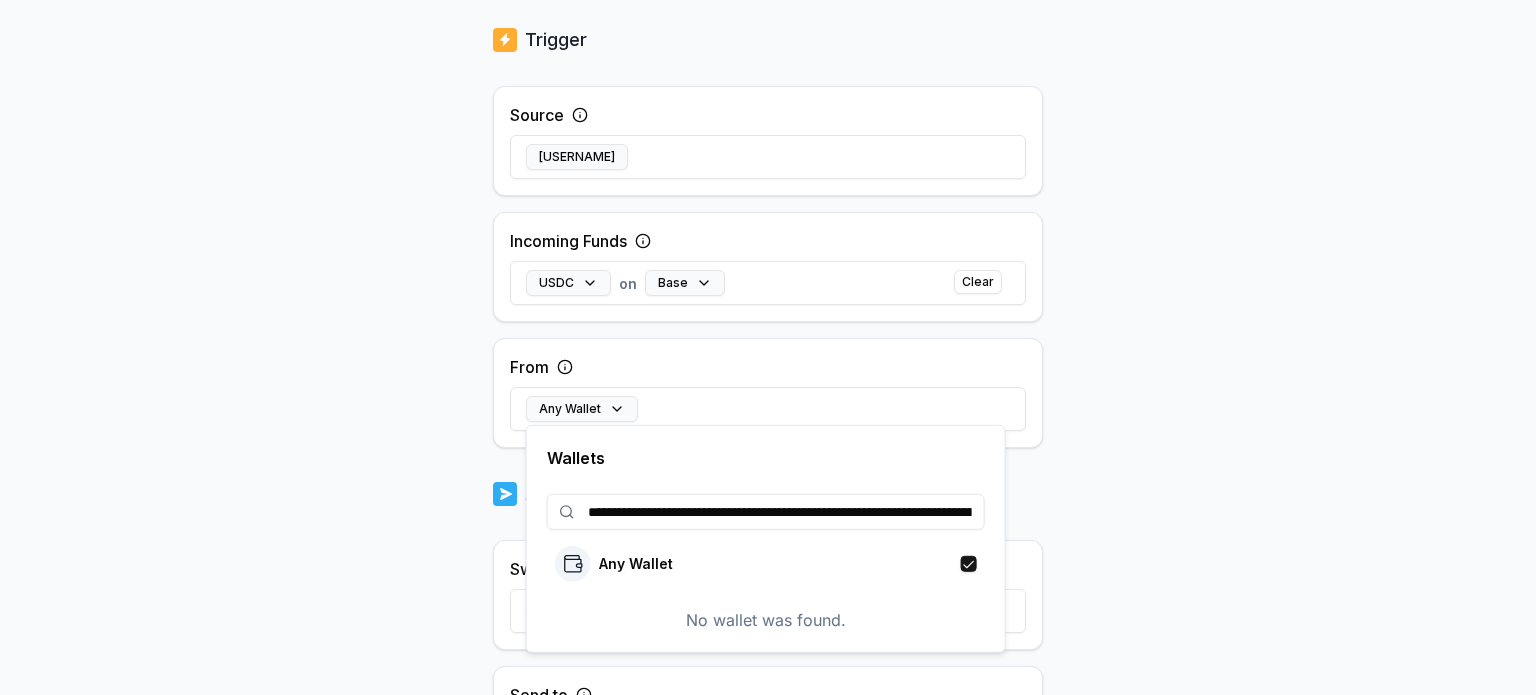 scroll, scrollTop: 0, scrollLeft: 1539, axis: horizontal 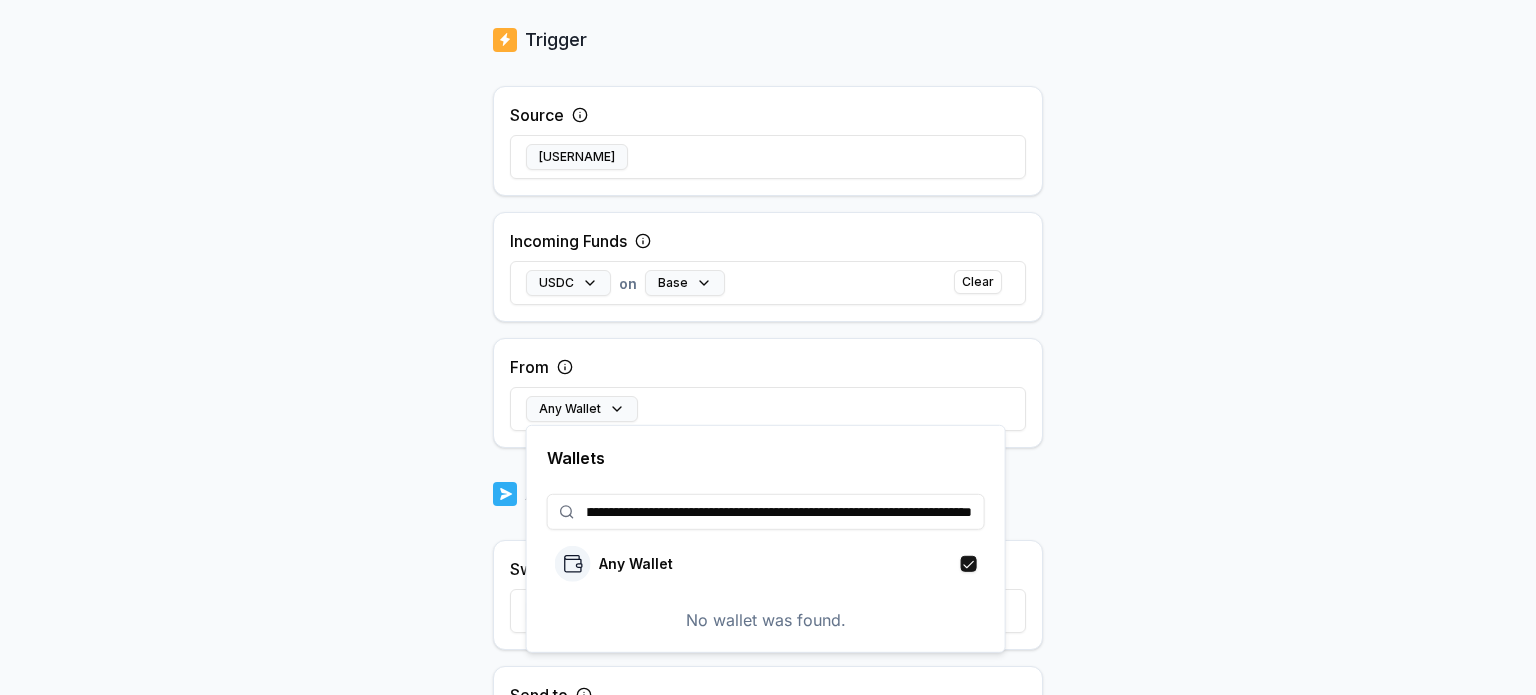 type on "**********" 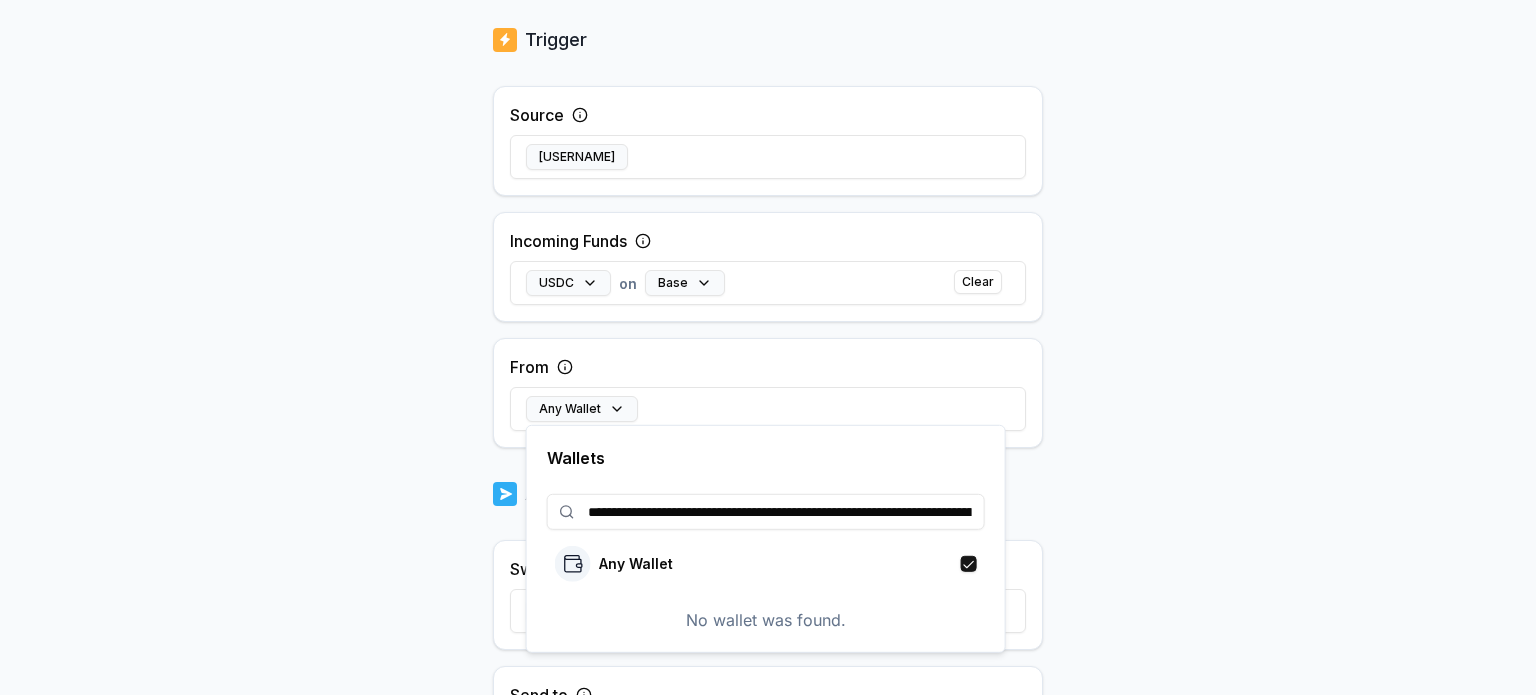 click on "**********" at bounding box center (768, 347) 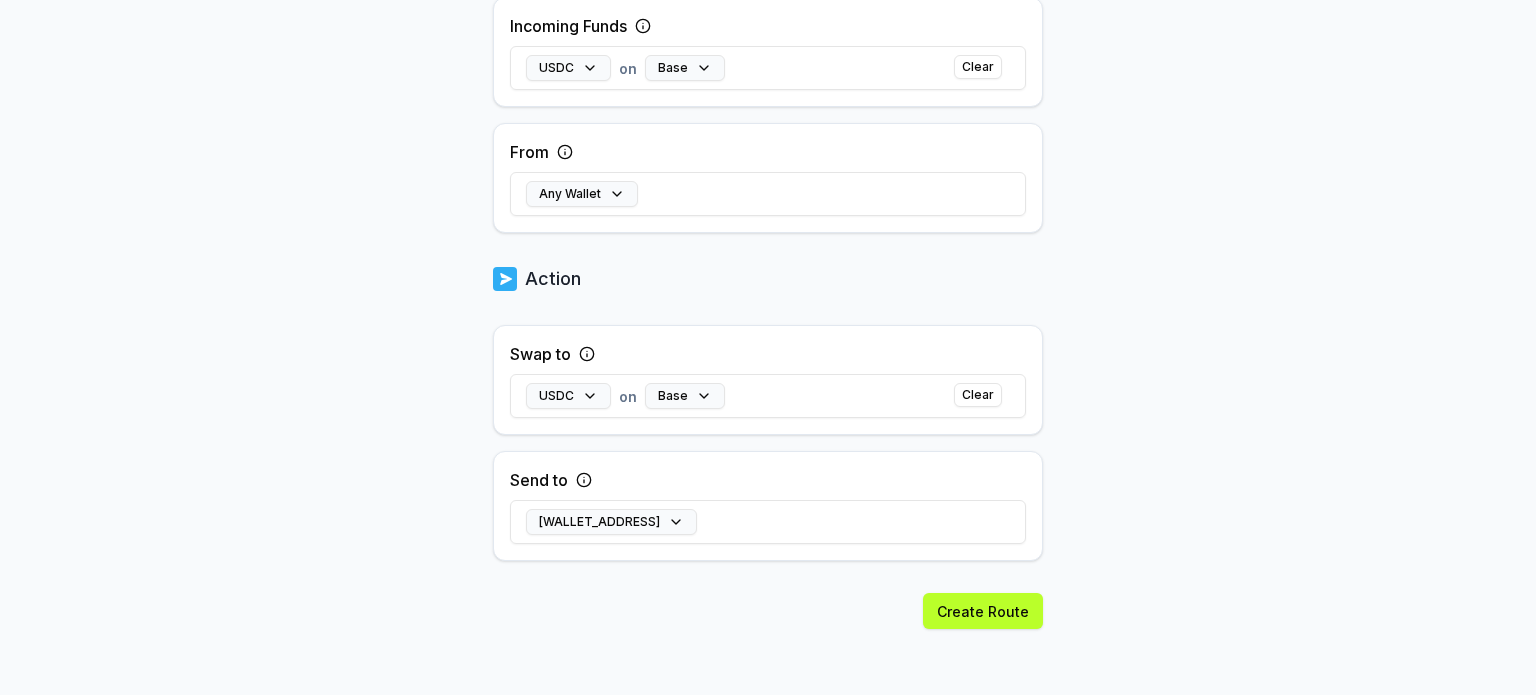 scroll, scrollTop: 616, scrollLeft: 0, axis: vertical 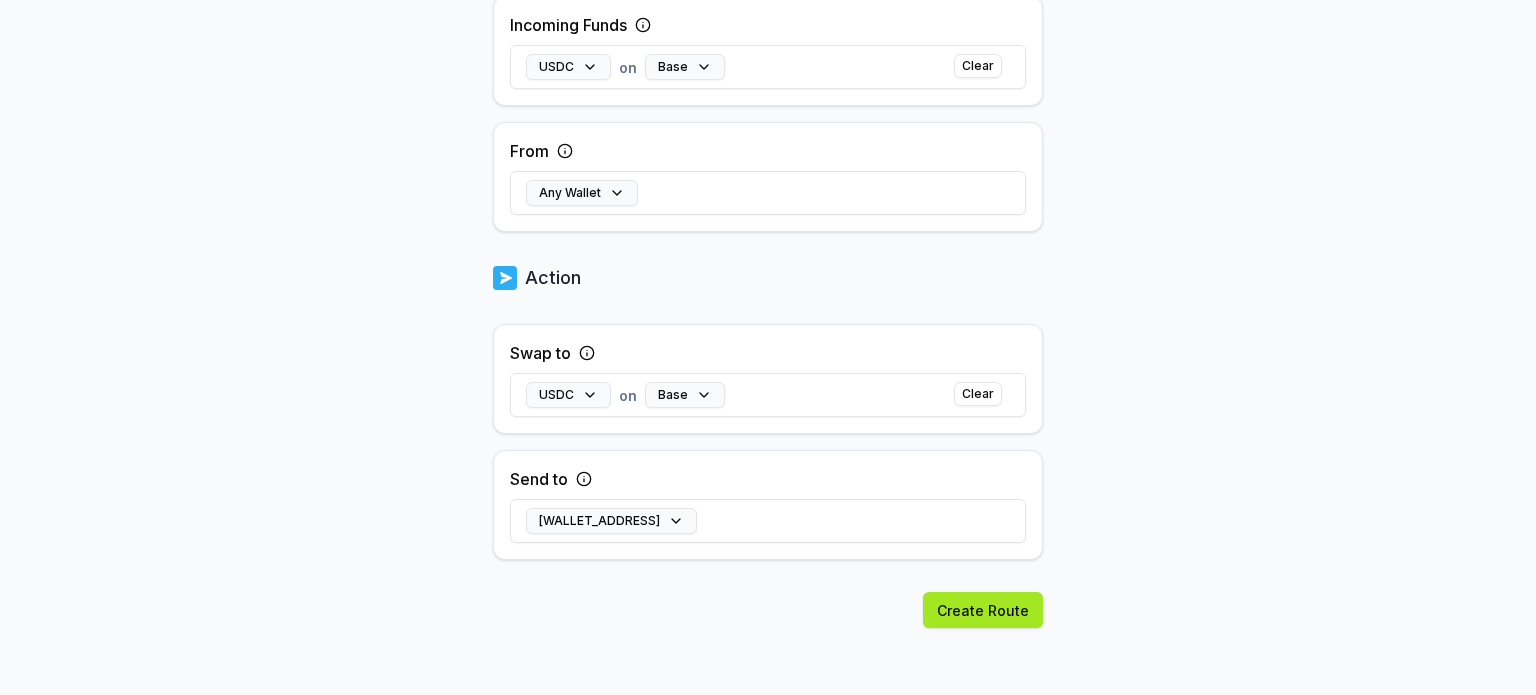 click on "Create Route" at bounding box center (983, 610) 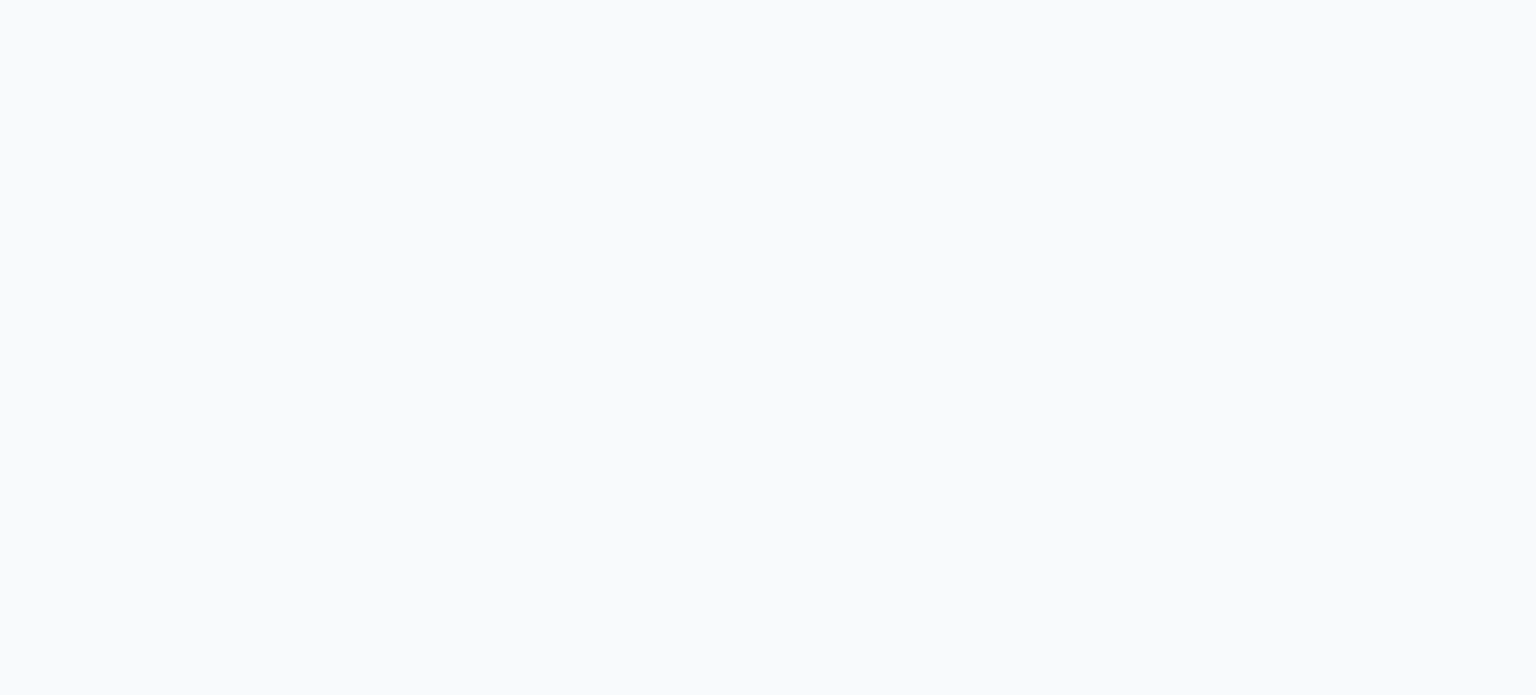 scroll, scrollTop: 0, scrollLeft: 0, axis: both 